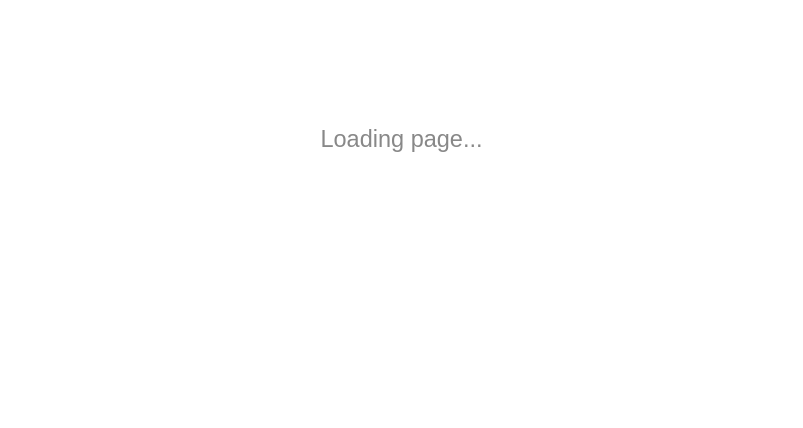 scroll, scrollTop: 0, scrollLeft: 0, axis: both 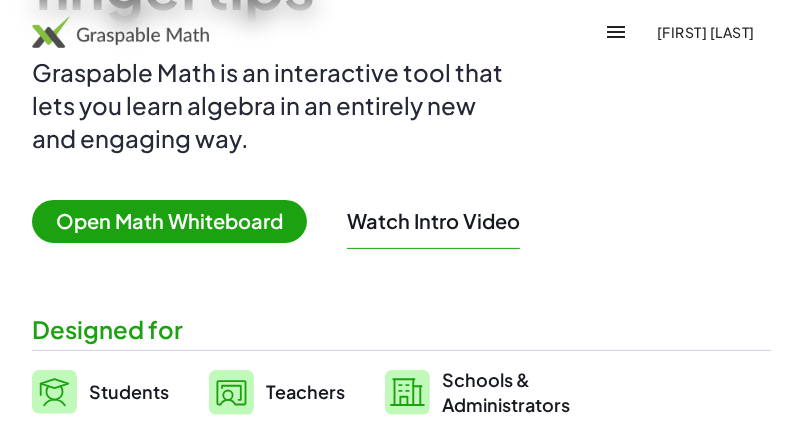 click on "Open Math Whiteboard" at bounding box center [169, 221] 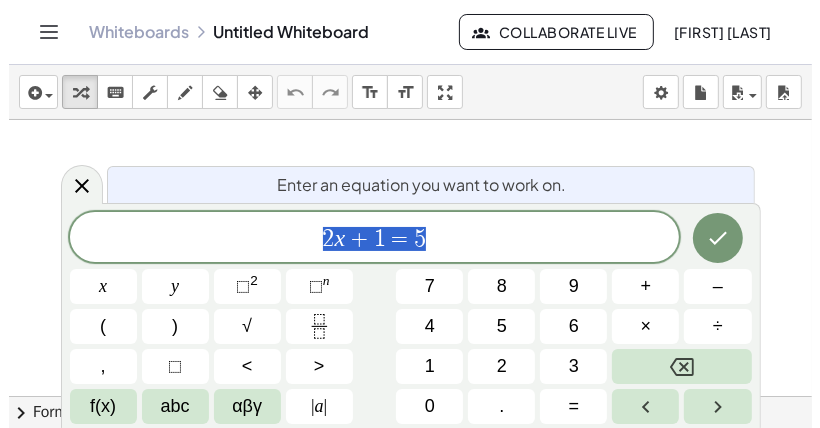 scroll, scrollTop: 0, scrollLeft: 0, axis: both 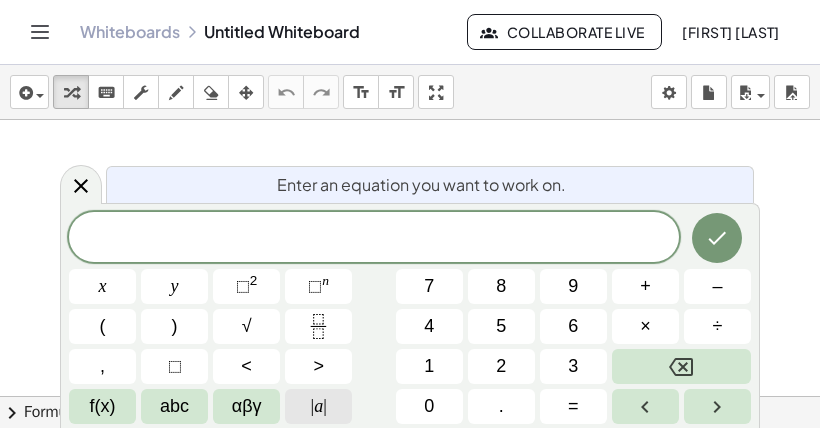 click on "| a |" at bounding box center [318, 406] 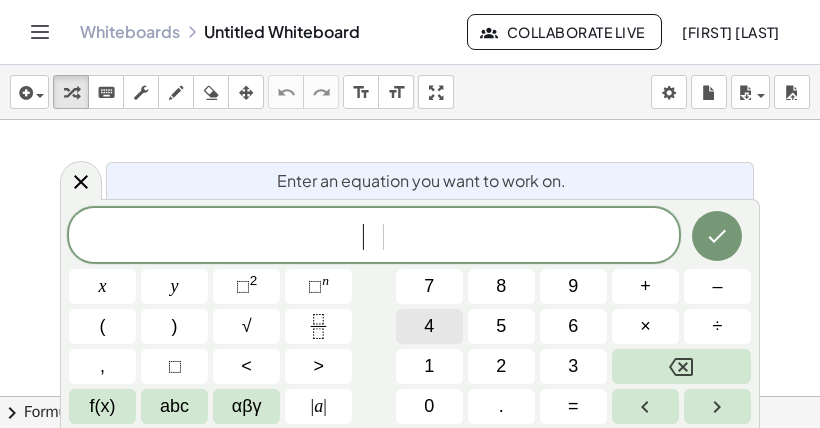 click on "4" at bounding box center [429, 326] 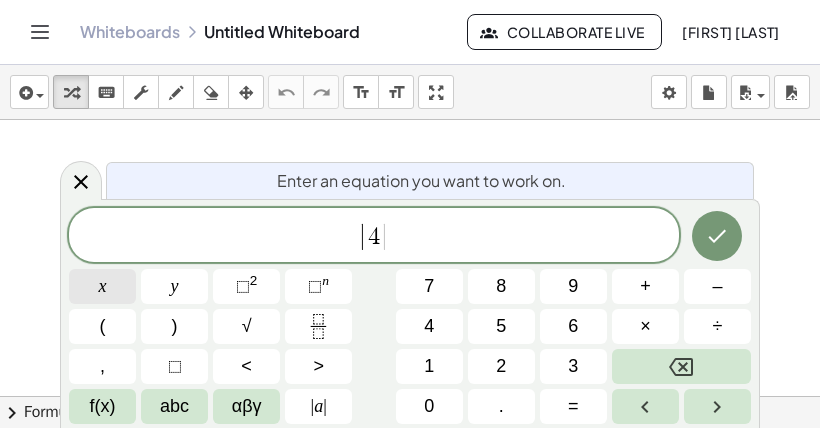 click on "x" at bounding box center (103, 286) 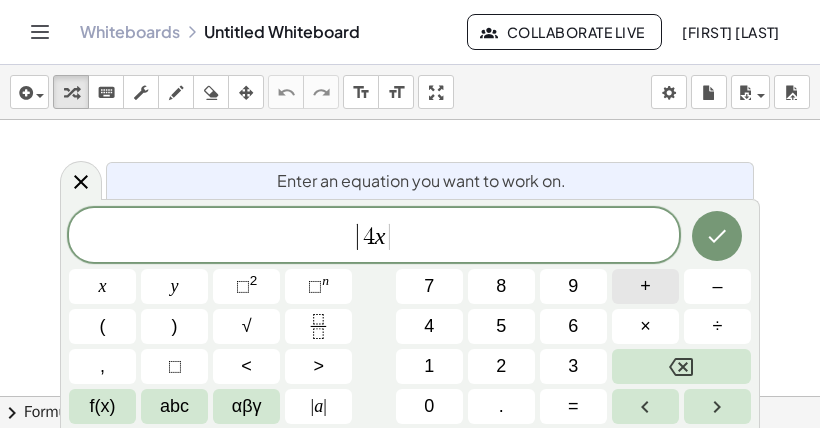 click on "+" at bounding box center (645, 286) 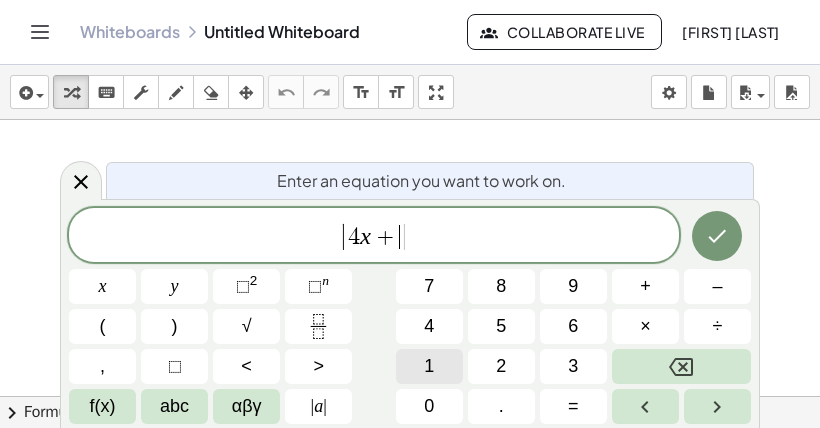 click on "1" at bounding box center [429, 366] 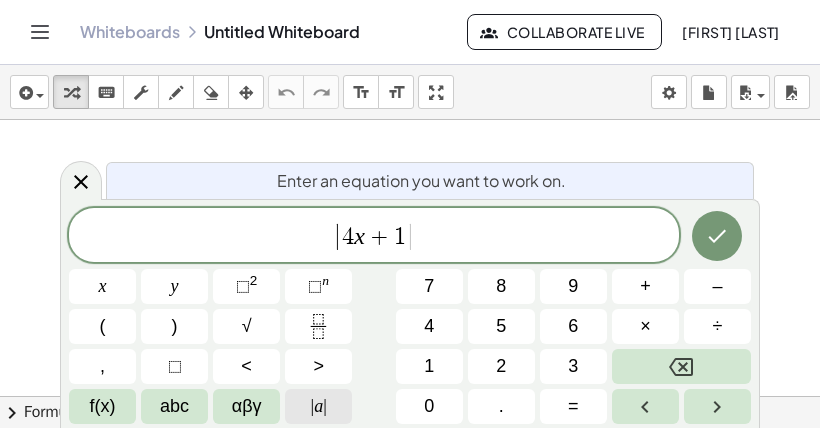 click on "|" at bounding box center (325, 406) 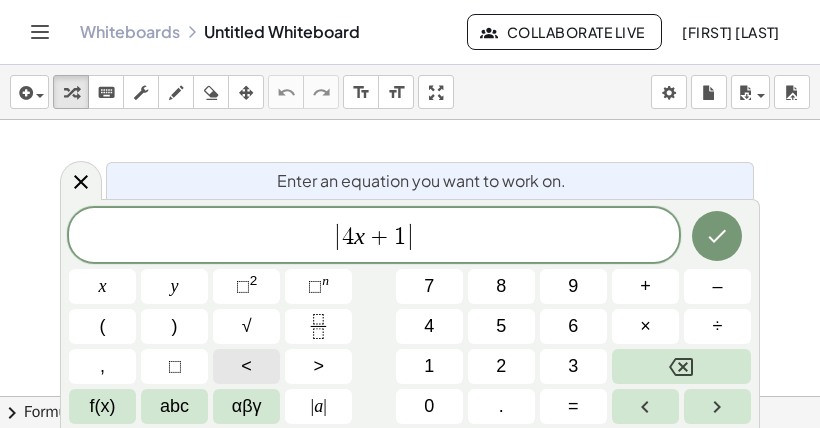 click on "<" at bounding box center (246, 366) 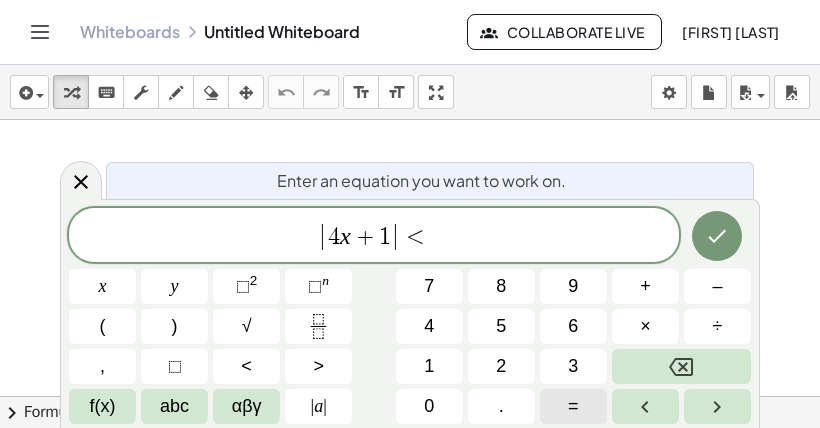 click on "=" at bounding box center [573, 406] 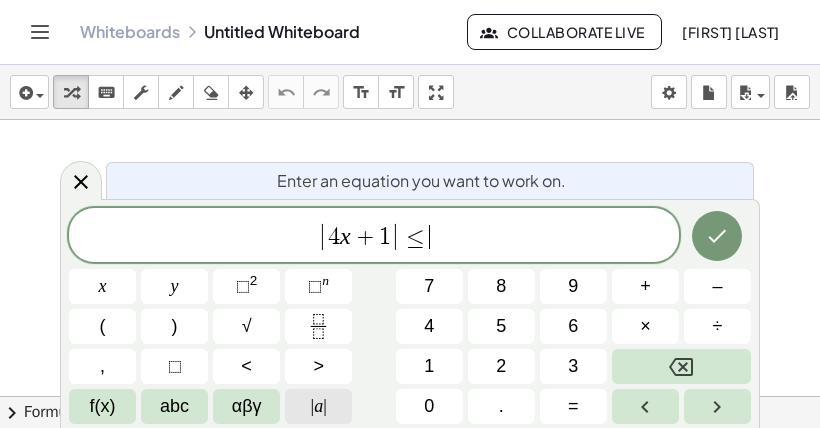 click on "| a |" 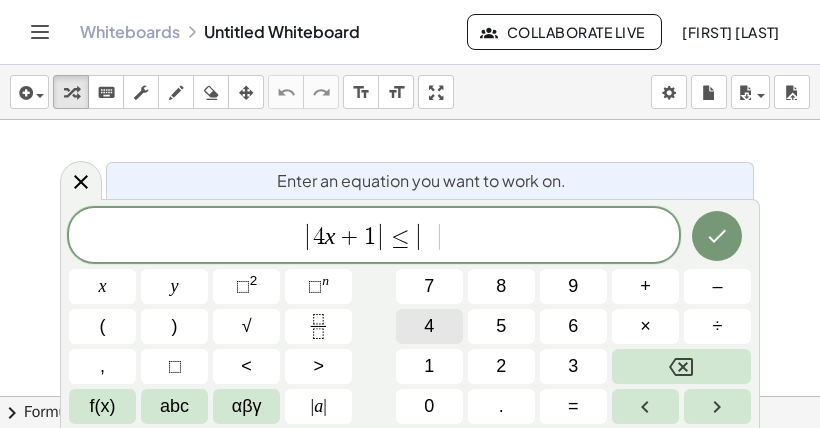 click on "4" at bounding box center [429, 326] 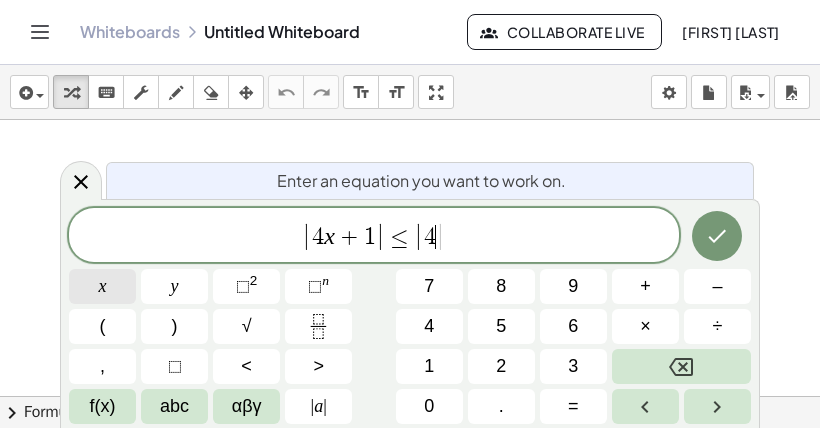 click on "x" at bounding box center [102, 286] 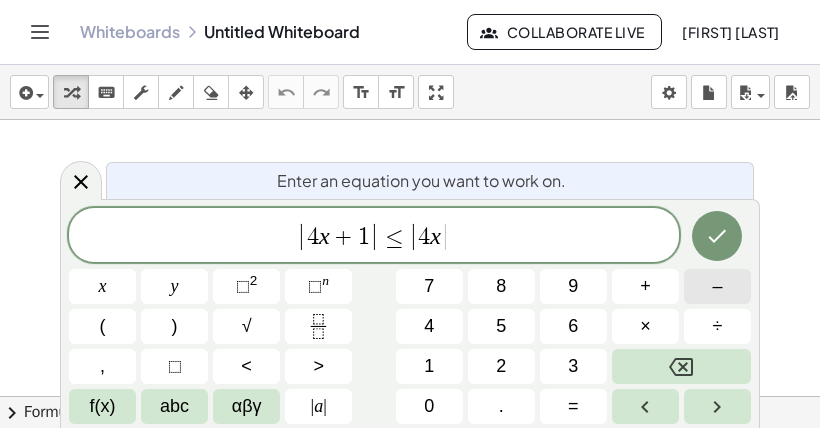 click on "–" at bounding box center [717, 286] 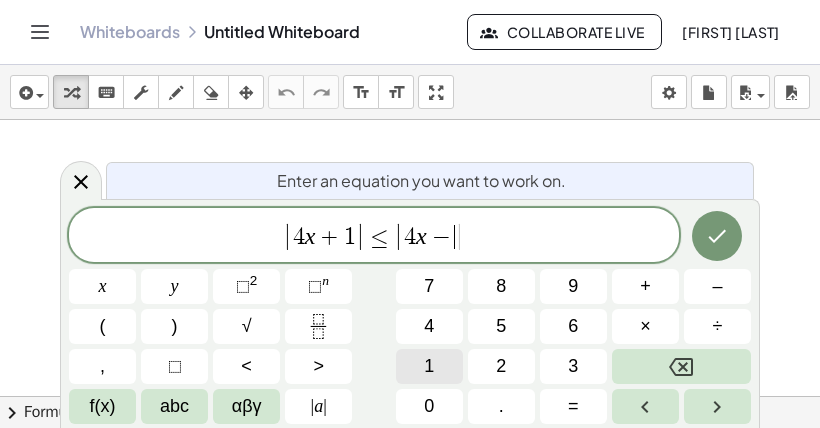click on "1" at bounding box center (429, 366) 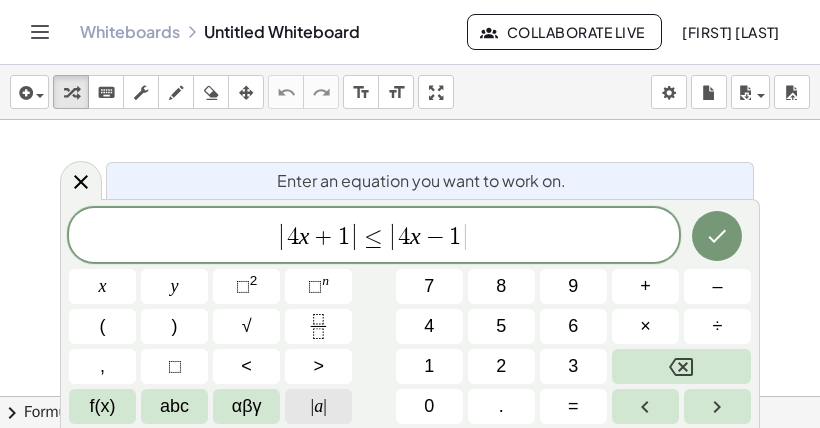 click on "| a |" at bounding box center (318, 406) 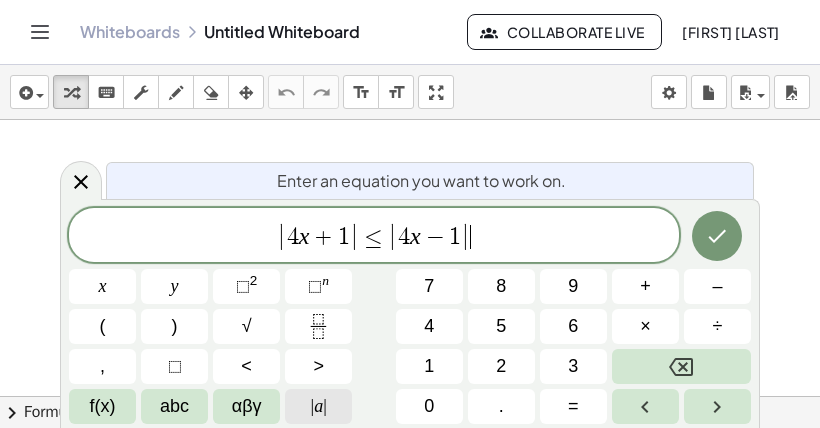 click on "| a |" at bounding box center (318, 406) 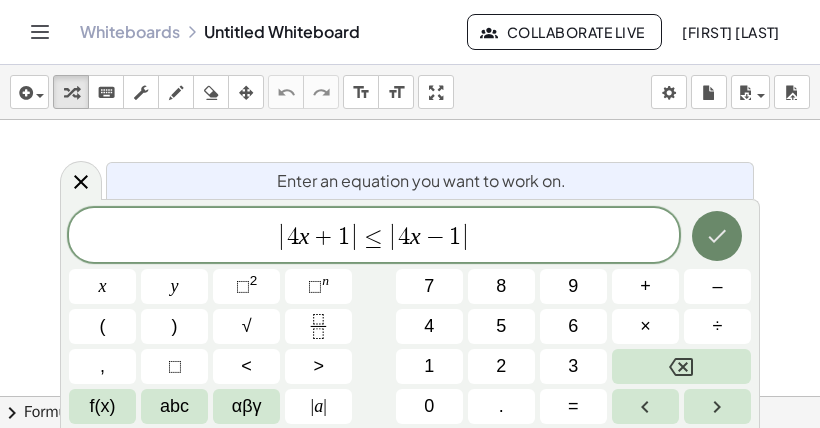 click 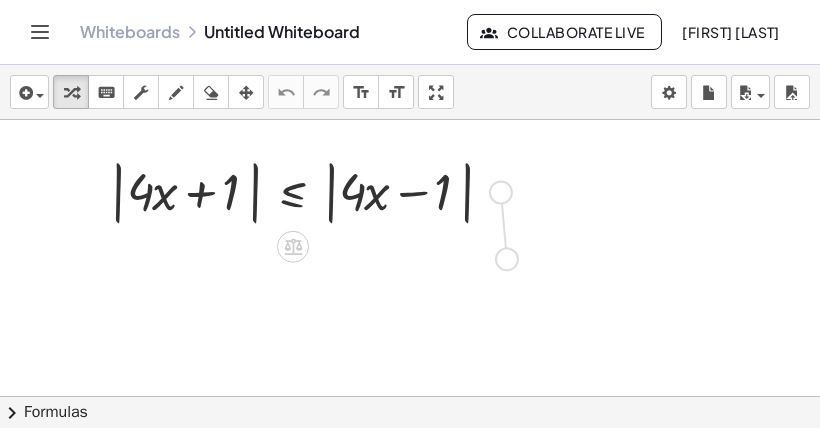 drag, startPoint x: 497, startPoint y: 188, endPoint x: 503, endPoint y: 264, distance: 76.23647 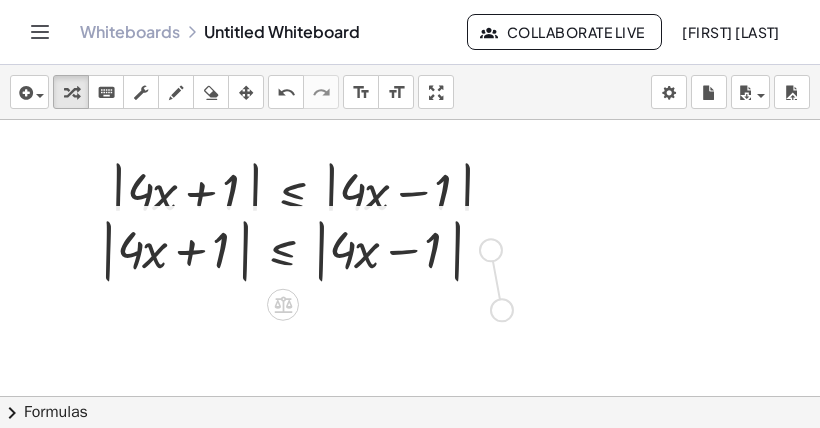 drag, startPoint x: 497, startPoint y: 252, endPoint x: 508, endPoint y: 322, distance: 70.85902 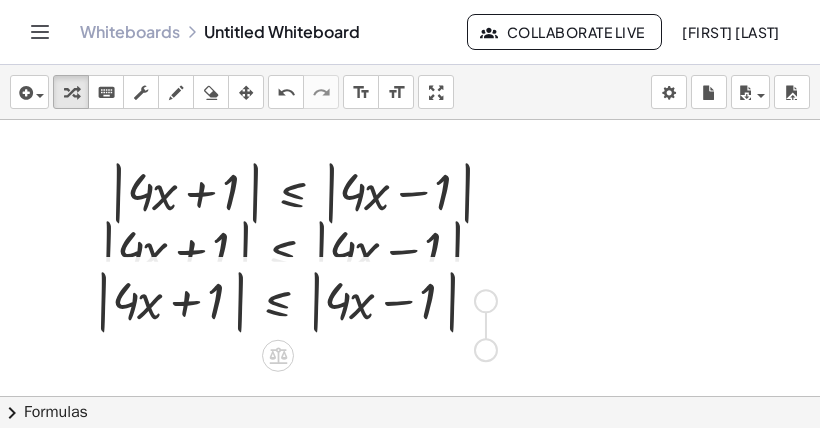 drag, startPoint x: 490, startPoint y: 306, endPoint x: 494, endPoint y: 371, distance: 65.12296 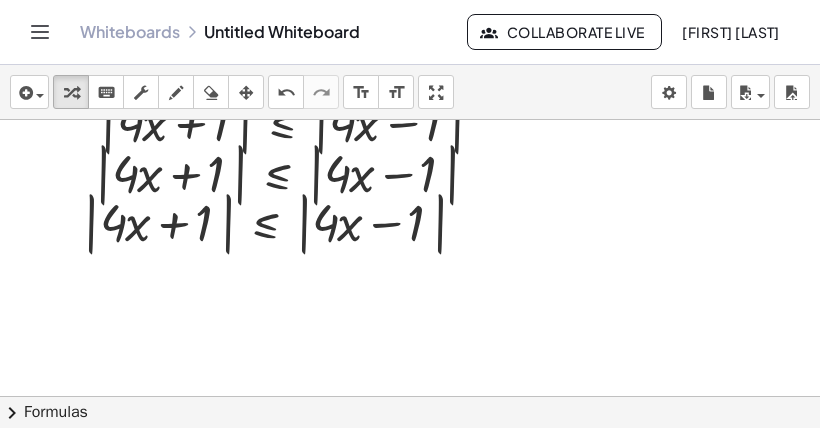 scroll, scrollTop: 158, scrollLeft: 0, axis: vertical 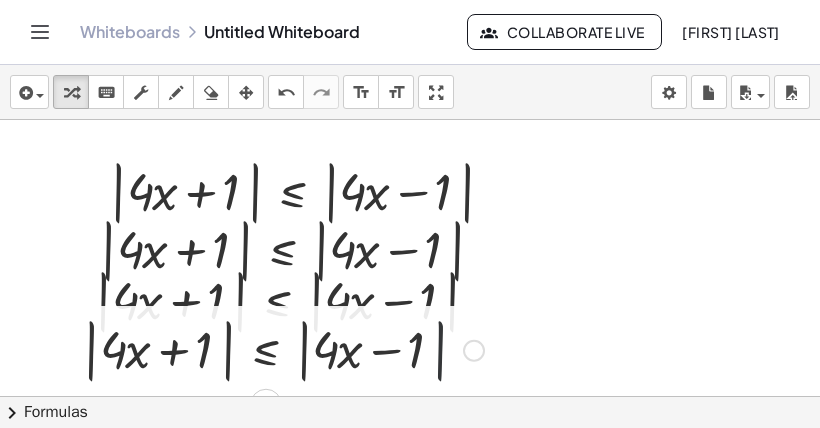 drag, startPoint x: 471, startPoint y: 307, endPoint x: 473, endPoint y: 335, distance: 28.071337 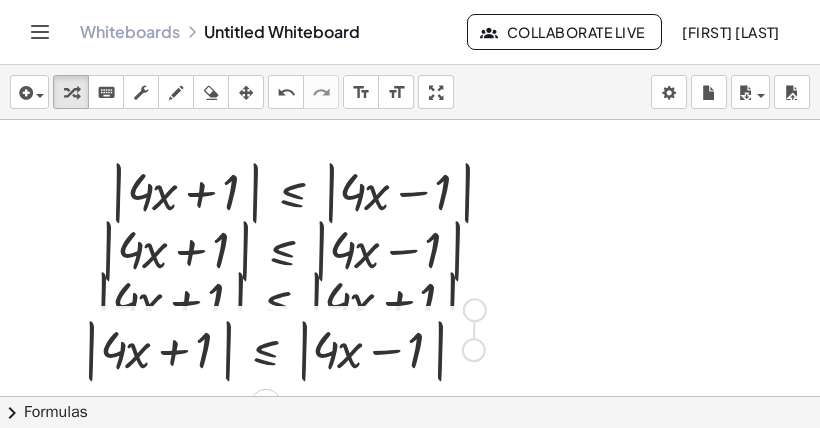 drag, startPoint x: 473, startPoint y: 344, endPoint x: 472, endPoint y: 296, distance: 48.010414 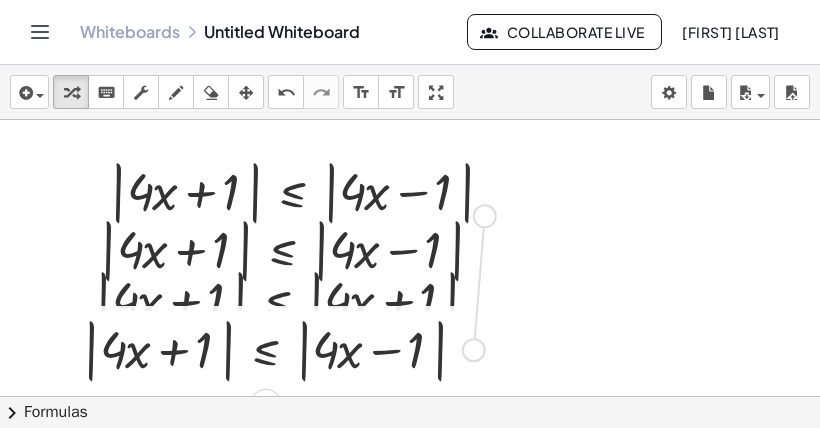 drag, startPoint x: 476, startPoint y: 344, endPoint x: 484, endPoint y: 200, distance: 144.22205 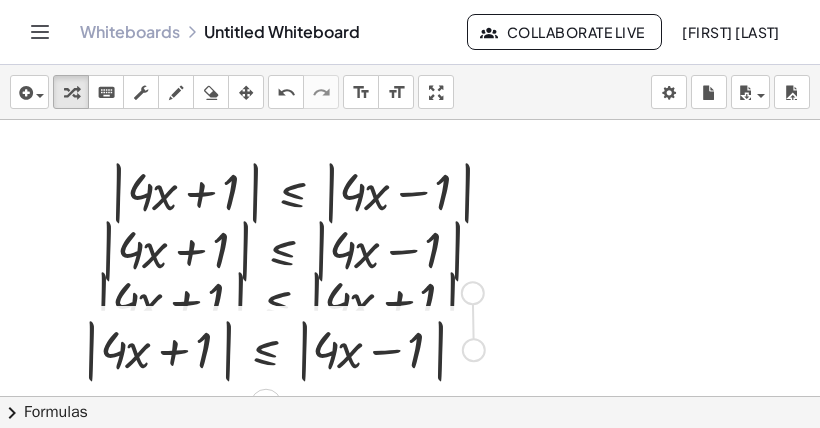 drag, startPoint x: 472, startPoint y: 346, endPoint x: 474, endPoint y: 280, distance: 66.0303 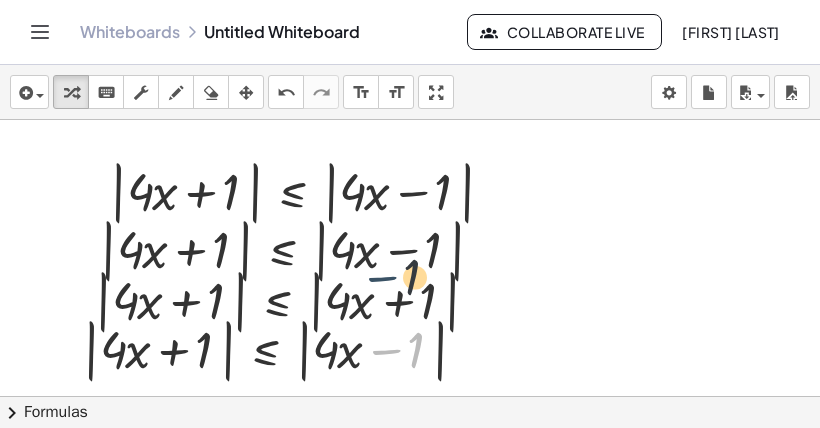 drag, startPoint x: 396, startPoint y: 332, endPoint x: 395, endPoint y: 243, distance: 89.005615 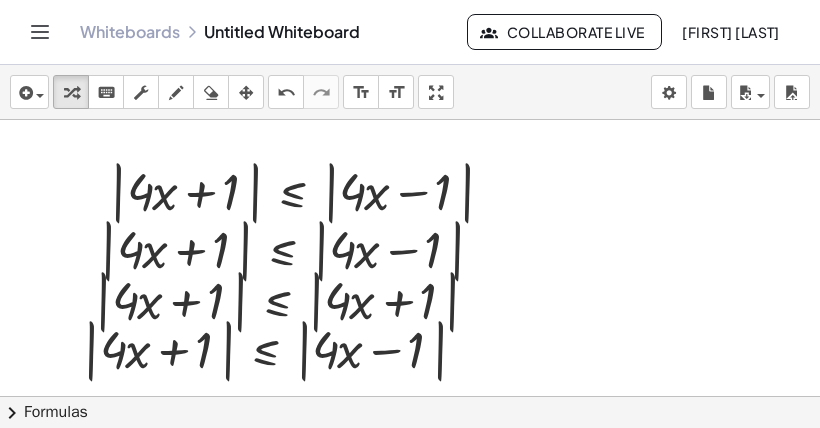 click 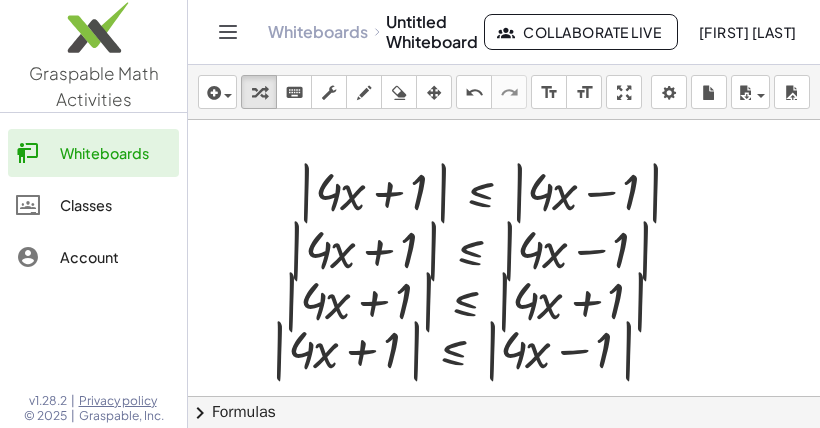 click at bounding box center (504, 397) 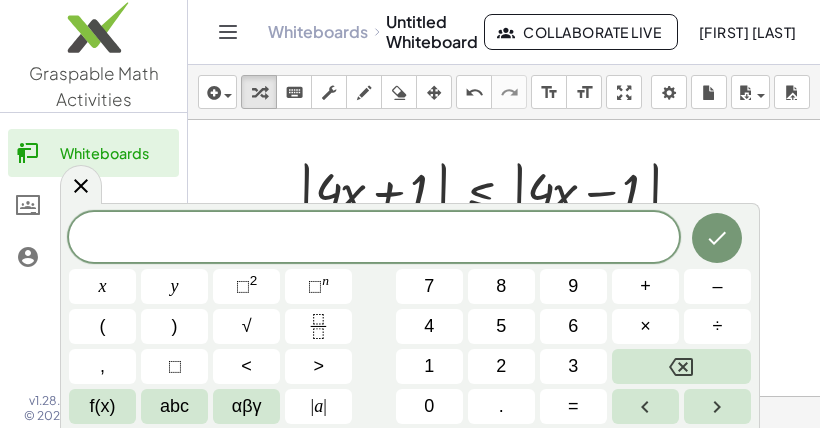 scroll, scrollTop: 242, scrollLeft: 0, axis: vertical 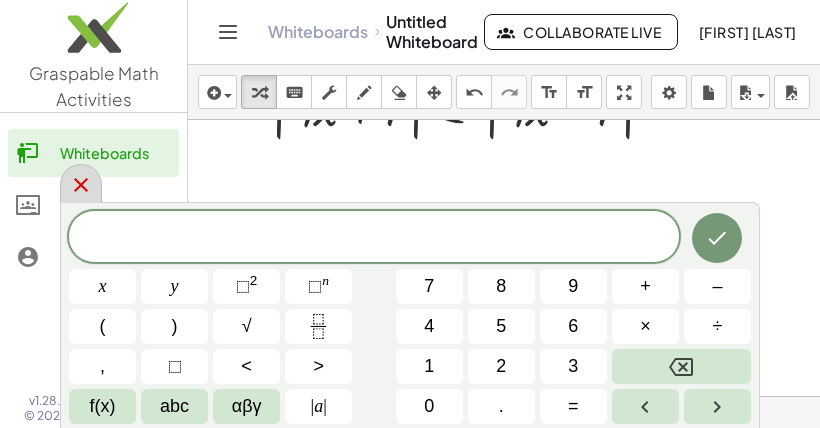 click at bounding box center (81, 183) 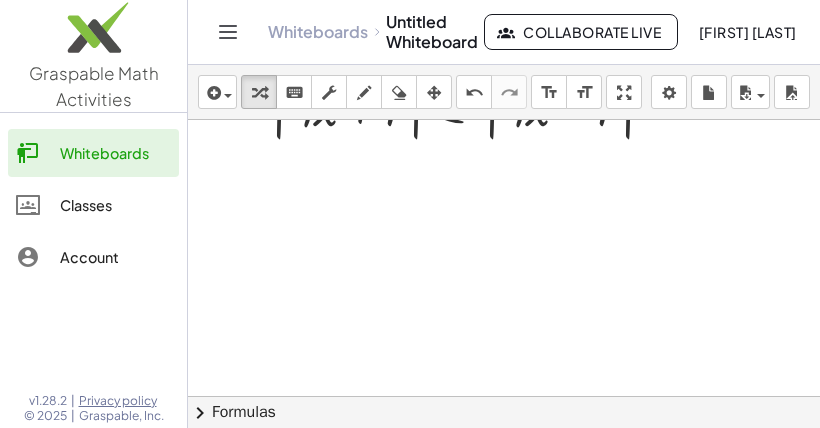 click at bounding box center [504, 155] 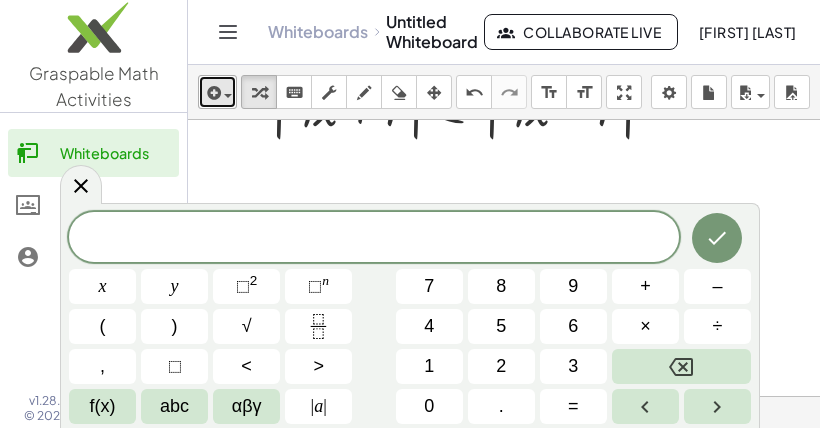 click at bounding box center [217, 92] 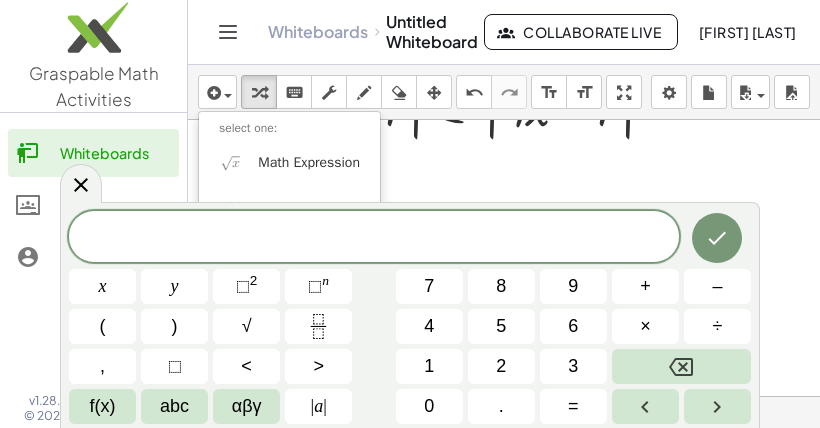 click on "| + · 4 · x + 1 | ≤ | + · 4 · x − 1 |" at bounding box center [464, 107] 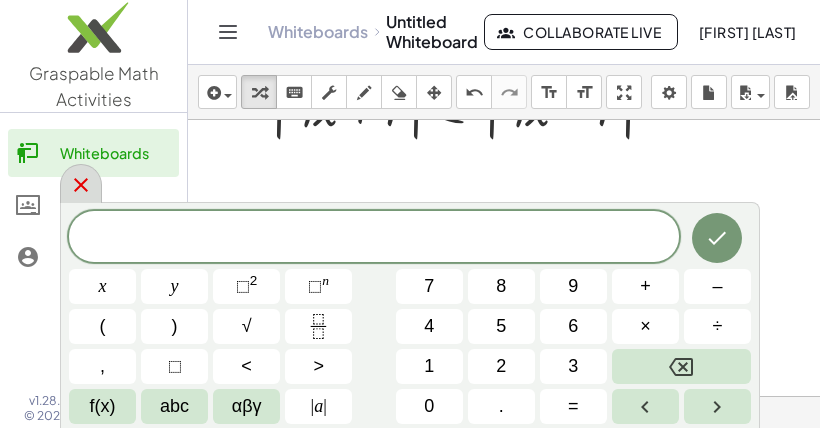 click 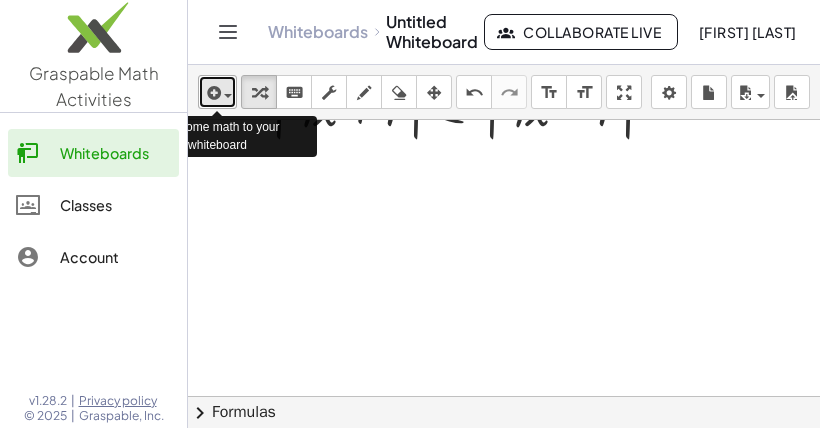 click at bounding box center [228, 96] 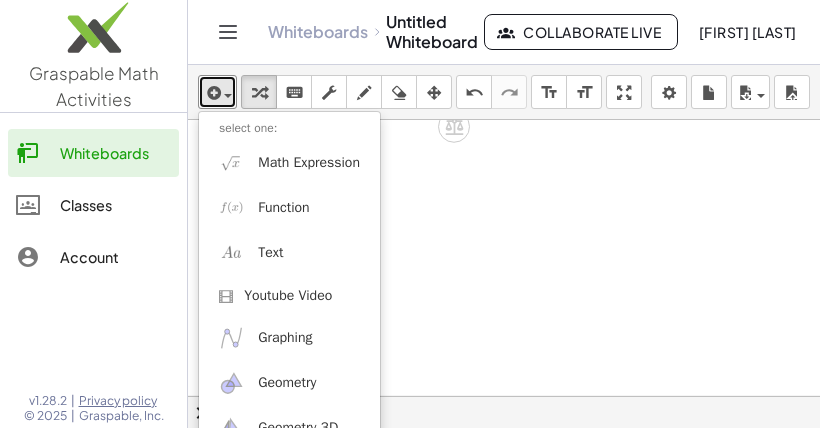 scroll, scrollTop: 310, scrollLeft: 0, axis: vertical 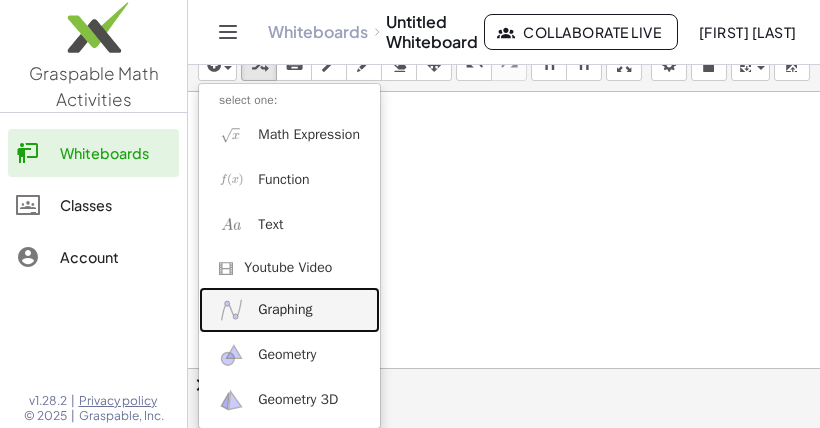 click on "Graphing" at bounding box center (289, 309) 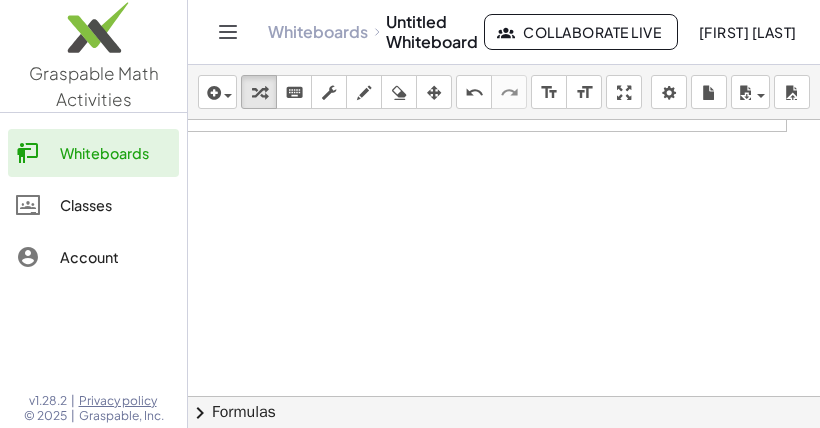 scroll, scrollTop: 0, scrollLeft: 0, axis: both 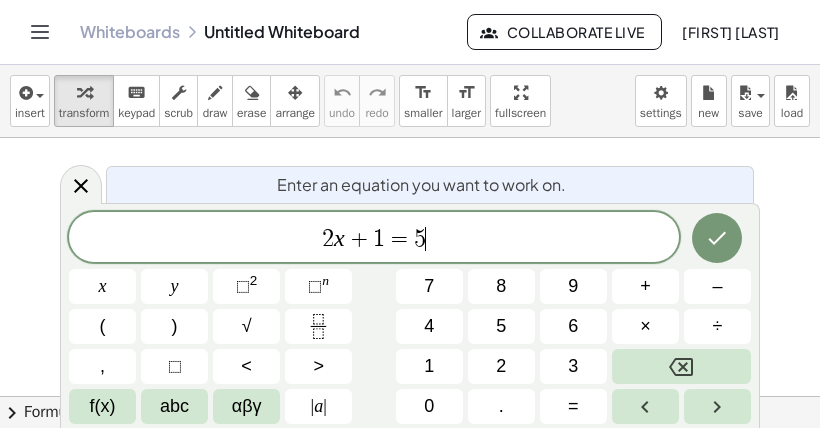 click on "2 x + 1 = 5 ​" at bounding box center [374, 239] 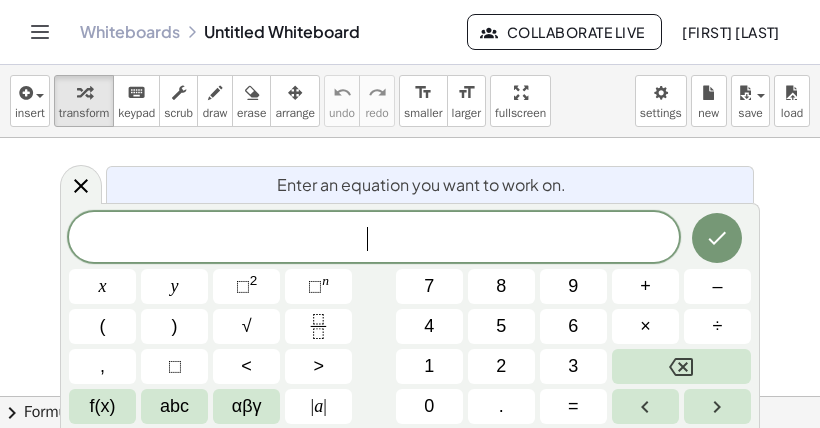 click at bounding box center [410, 396] 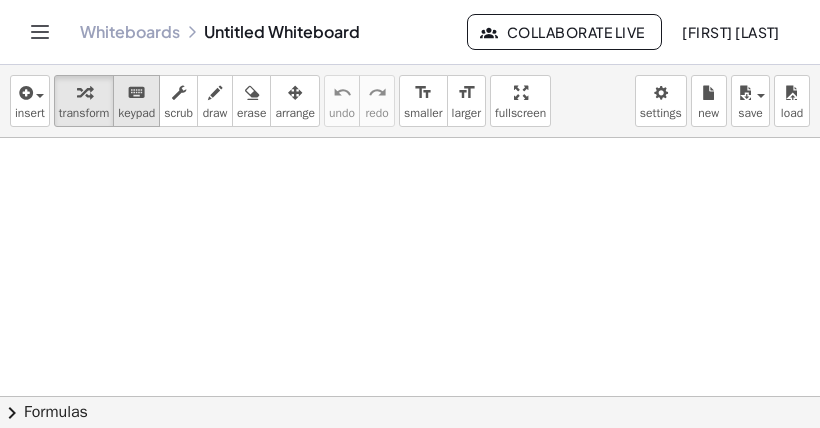 click on "insert select one: Math Expression Function Text Youtube Video Graphing Geometry Geometry 3D transform keyboard keypad scrub draw erase arrange undo undo redo redo format_size smaller format_size larger fullscreen load   save new settings × chevron_right  Formulas
Drag one side of a formula onto a highlighted expression on the canvas to apply it.
Quadratic Formula
+ · a · x 2 + · b · x + c = 0
⇔
x = · ( − b ± 2 √ ( + b 2 − · 4 · a · c ) ) · 2 · a
+ x 2 + · p · x + q = 0
⇔
x = − · p · 2 ± 2 √ ( + ( · p · 2 ) 2 − q )
Manually Factoring a Quadratic
+ x 2 + · b · x + c
⇒" at bounding box center [410, 246] 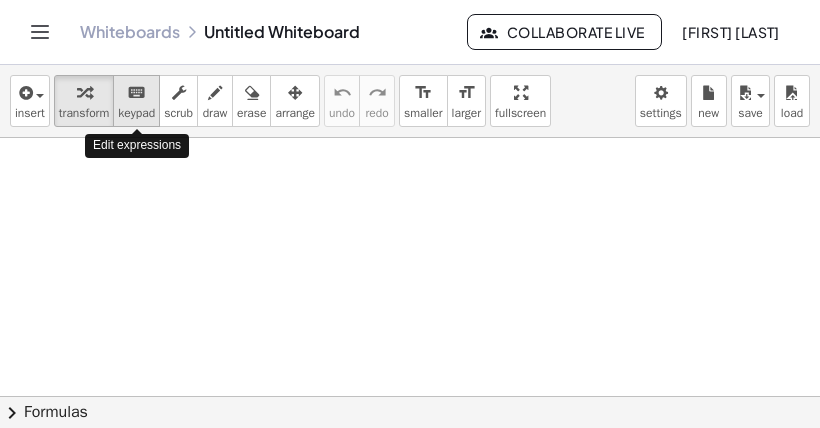 click on "keypad" at bounding box center (136, 113) 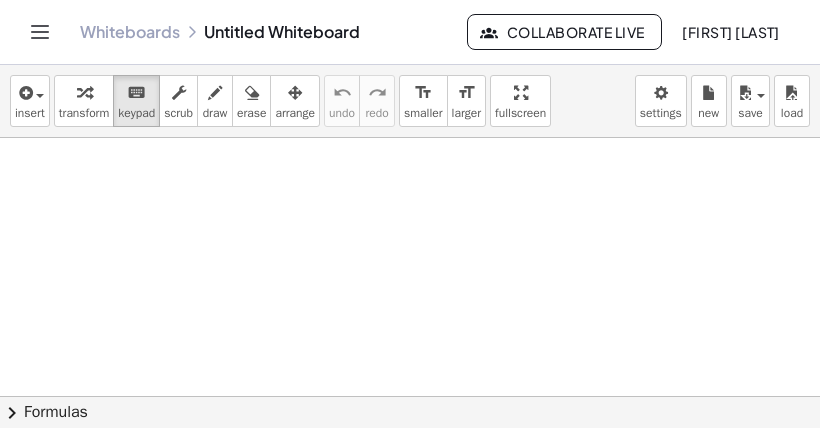 click at bounding box center (410, 396) 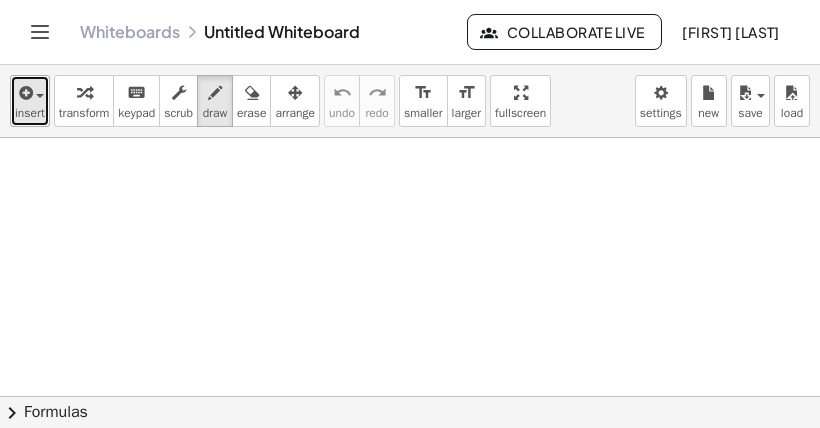 click at bounding box center [30, 92] 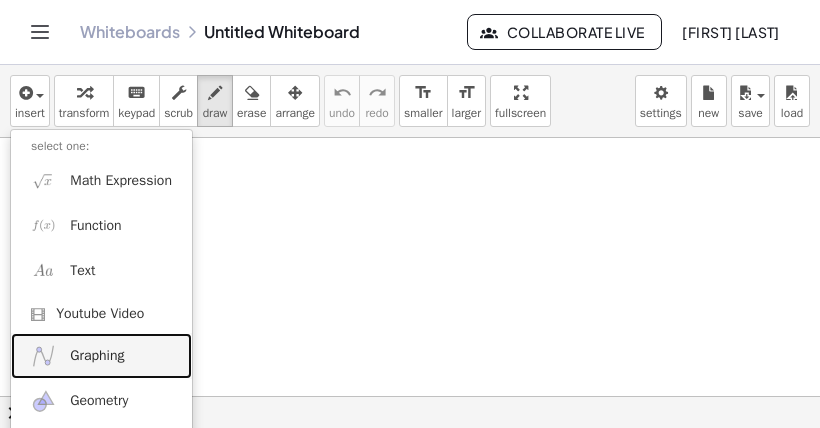 click on "Graphing" at bounding box center [97, 356] 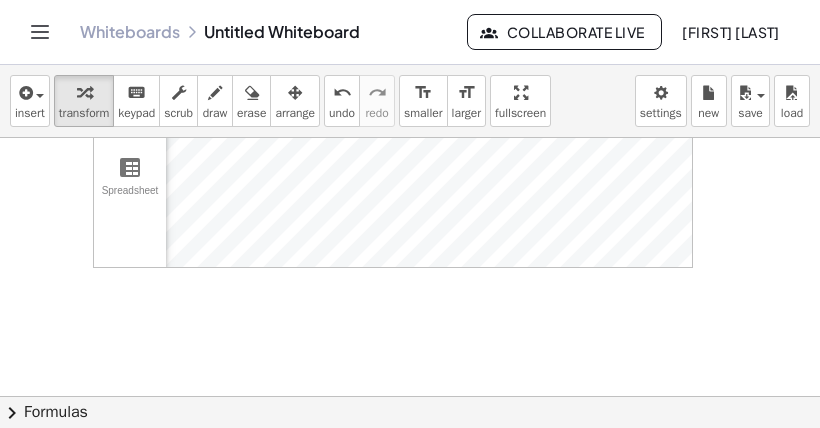 scroll, scrollTop: 240, scrollLeft: 0, axis: vertical 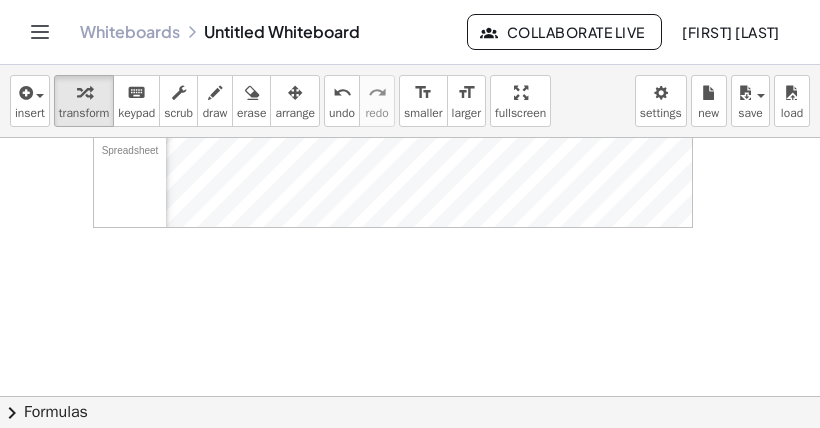 click on "chevron_right  Formulas" 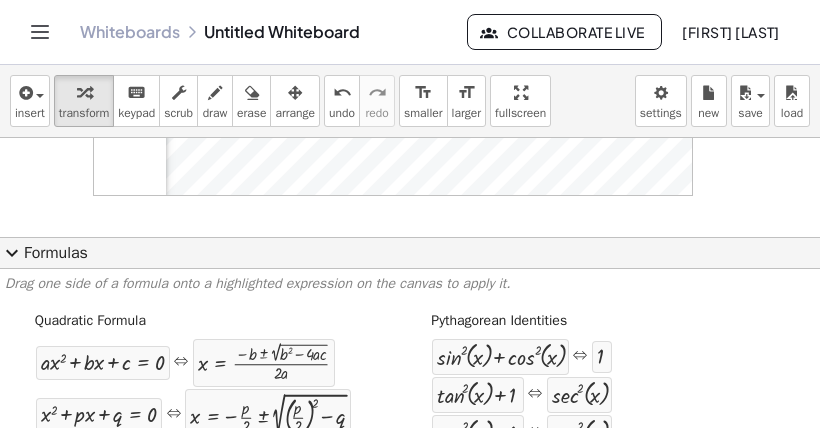 scroll, scrollTop: 280, scrollLeft: 0, axis: vertical 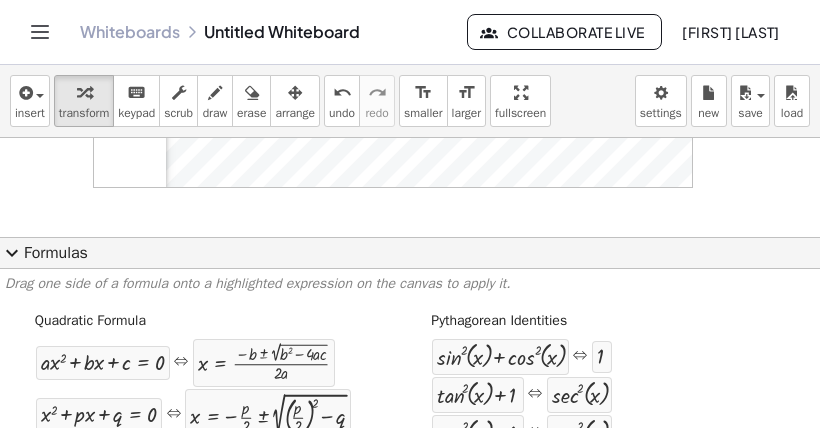 click on "expand_more" at bounding box center (12, 253) 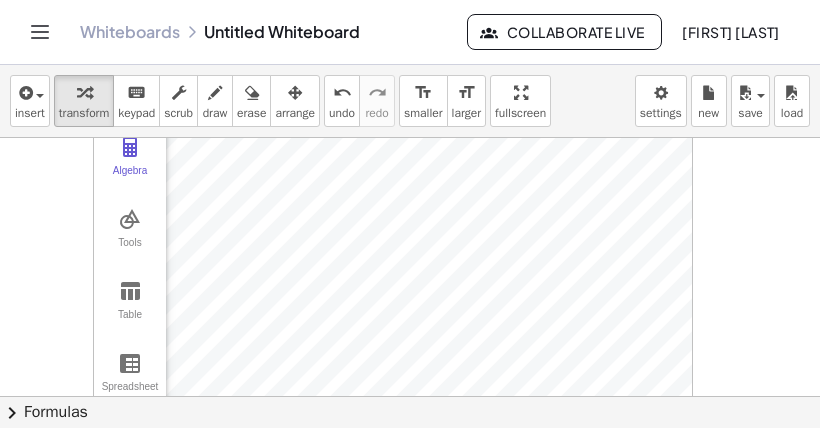 scroll, scrollTop: 0, scrollLeft: 0, axis: both 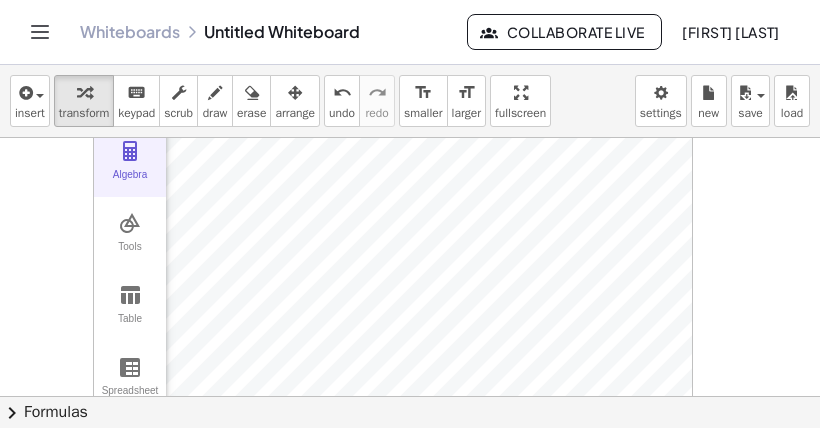 click on "Algebra" at bounding box center [130, 183] 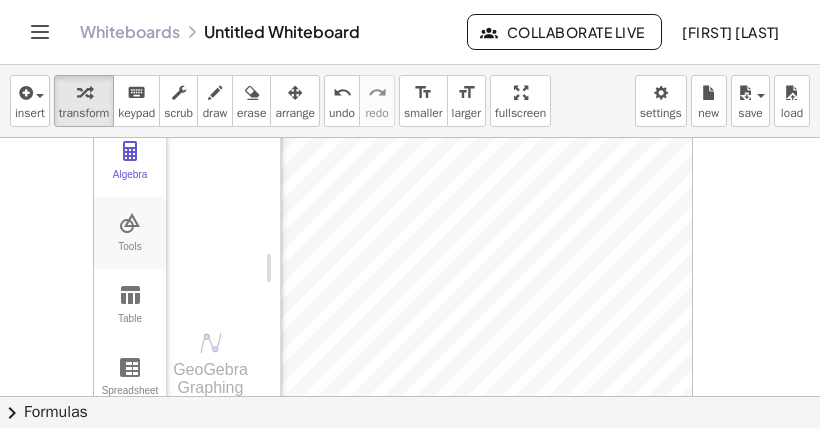 click at bounding box center (130, 223) 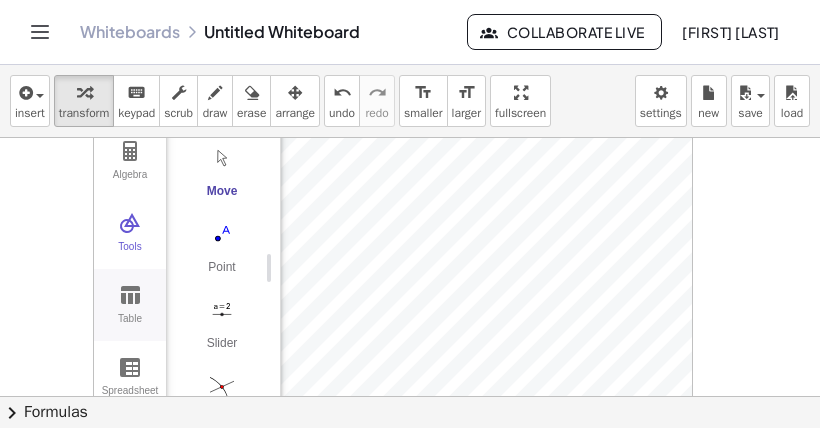 click at bounding box center [130, 295] 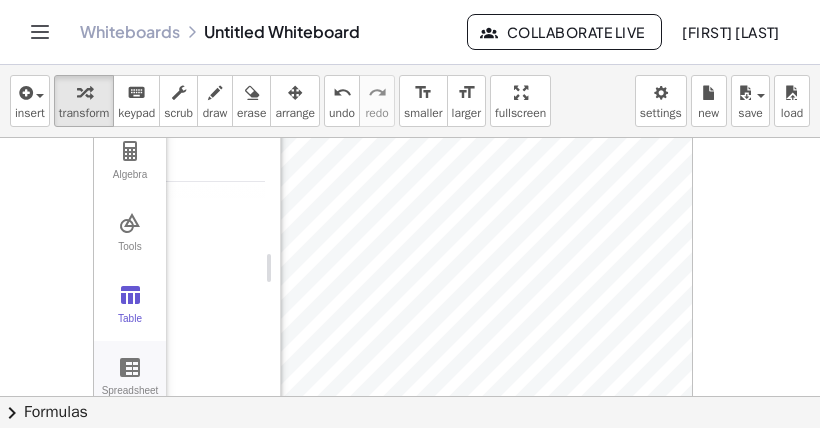 click on "Spreadsheet" at bounding box center (130, 377) 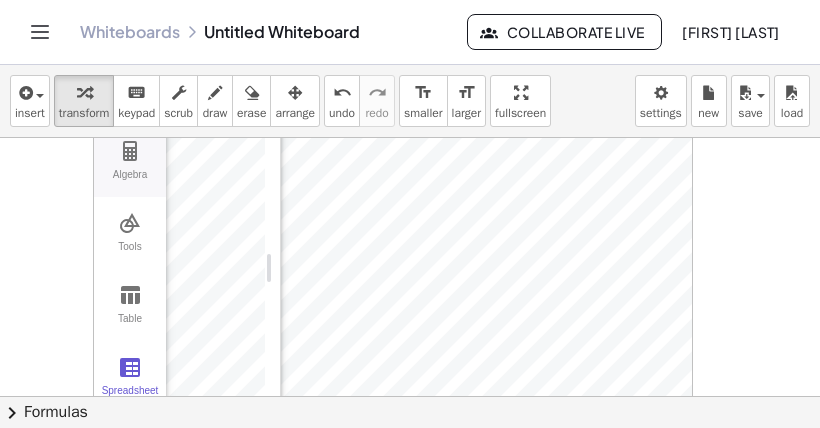 click on "Algebra" at bounding box center [130, 183] 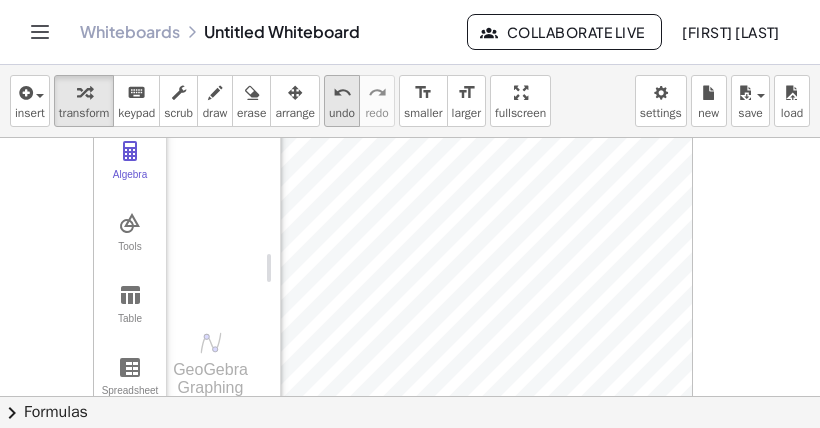 click on "undo undo" at bounding box center (342, 101) 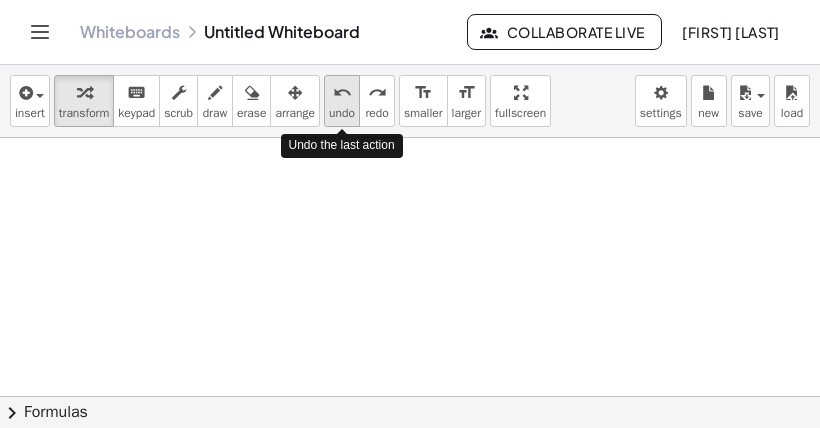 click on "undo undo" at bounding box center (342, 101) 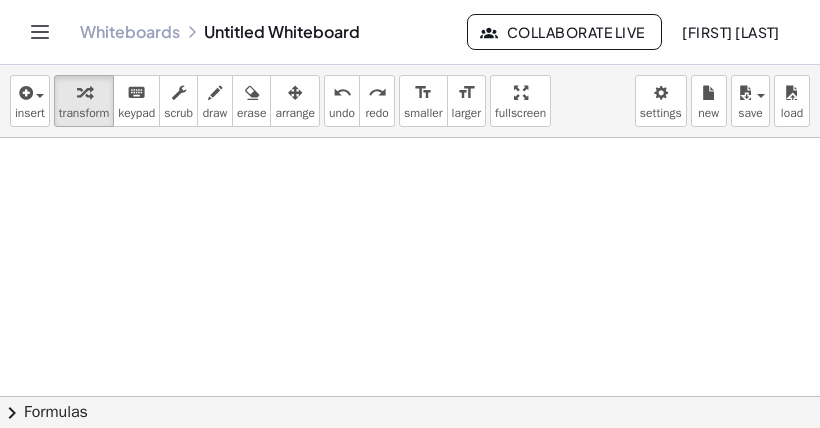 drag, startPoint x: 507, startPoint y: 116, endPoint x: 507, endPoint y: 219, distance: 103 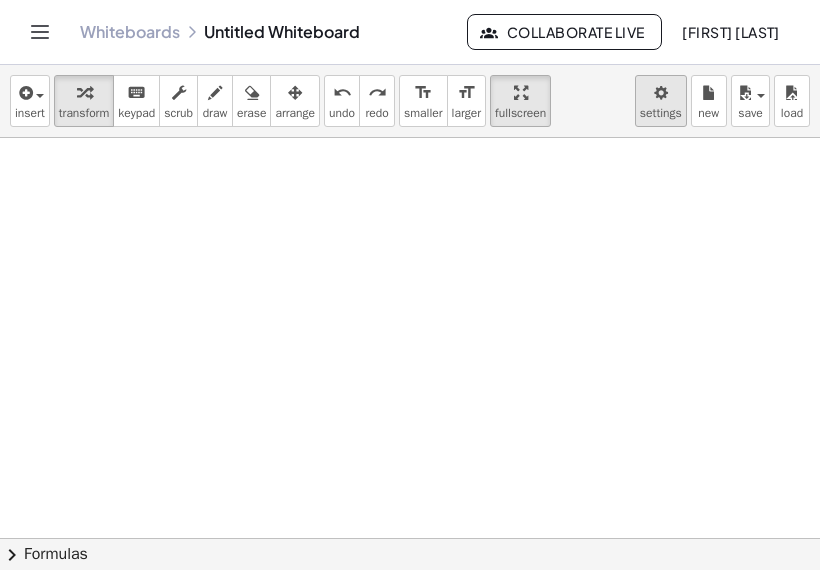 click at bounding box center (661, 93) 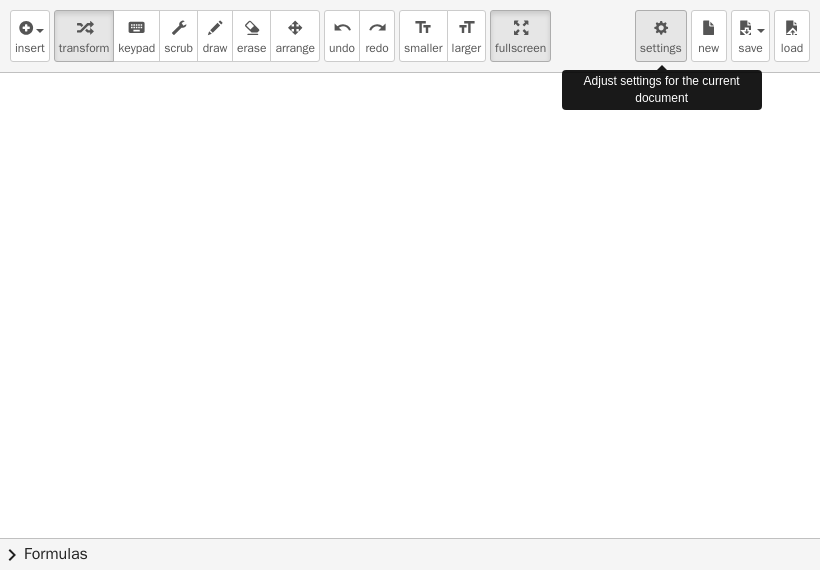 click at bounding box center [661, 28] 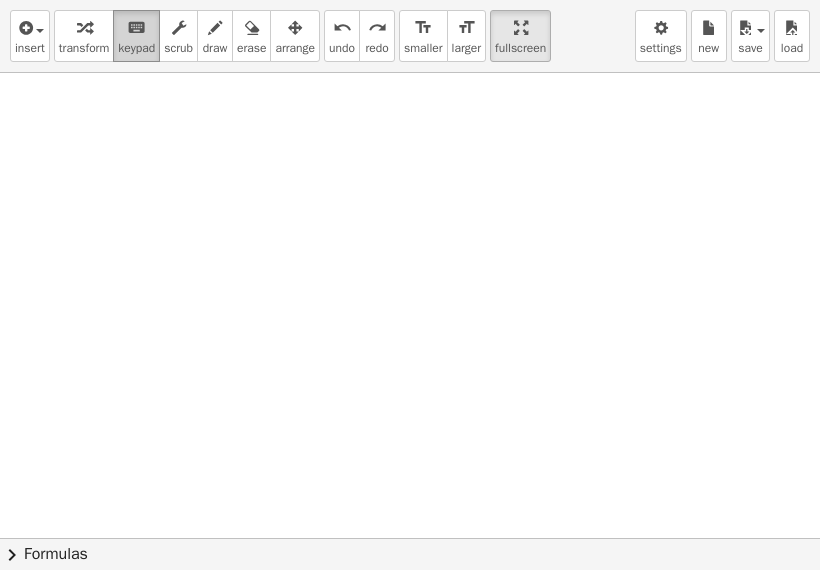 click on "keyboard" at bounding box center (136, 27) 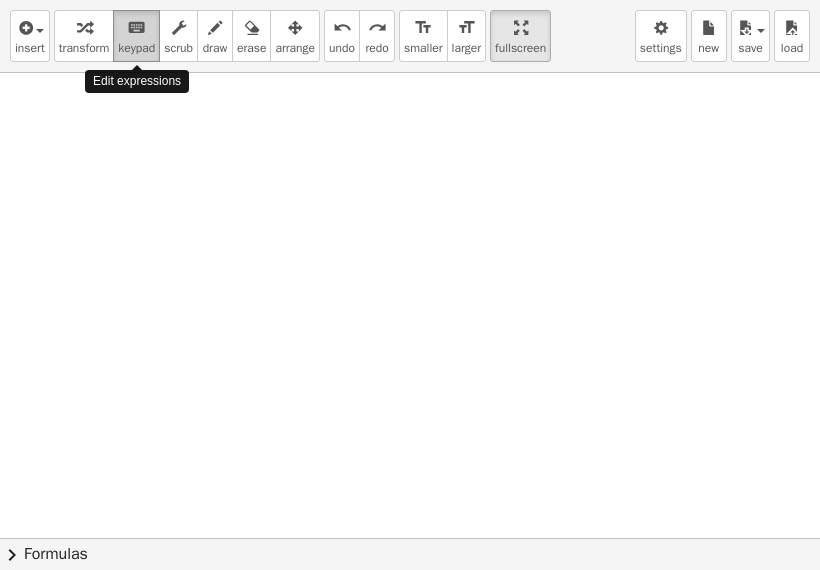 click on "keyboard" at bounding box center [136, 27] 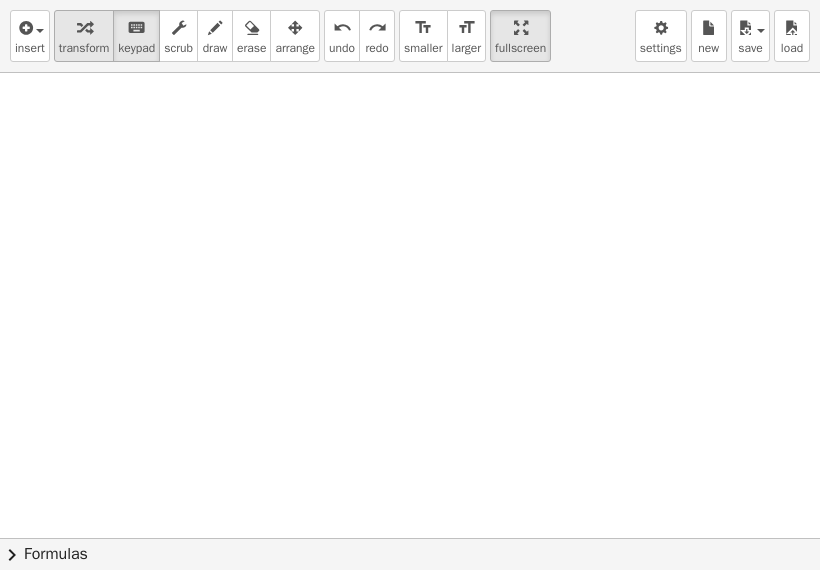 click at bounding box center (84, 27) 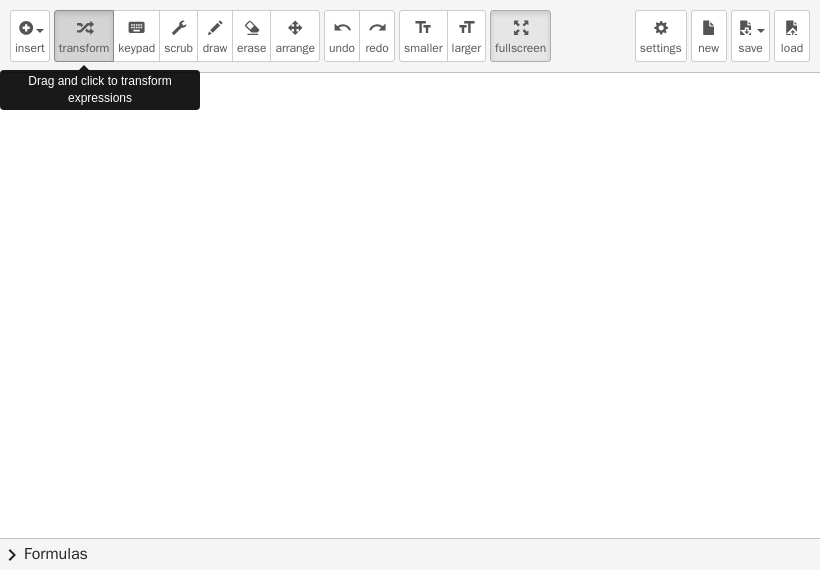 click at bounding box center [84, 27] 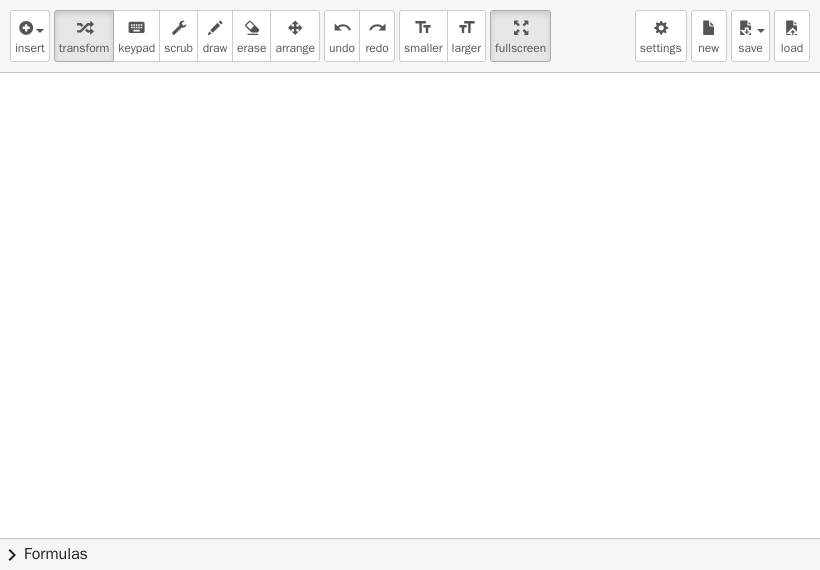 drag, startPoint x: 94, startPoint y: 36, endPoint x: 124, endPoint y: 293, distance: 258.74506 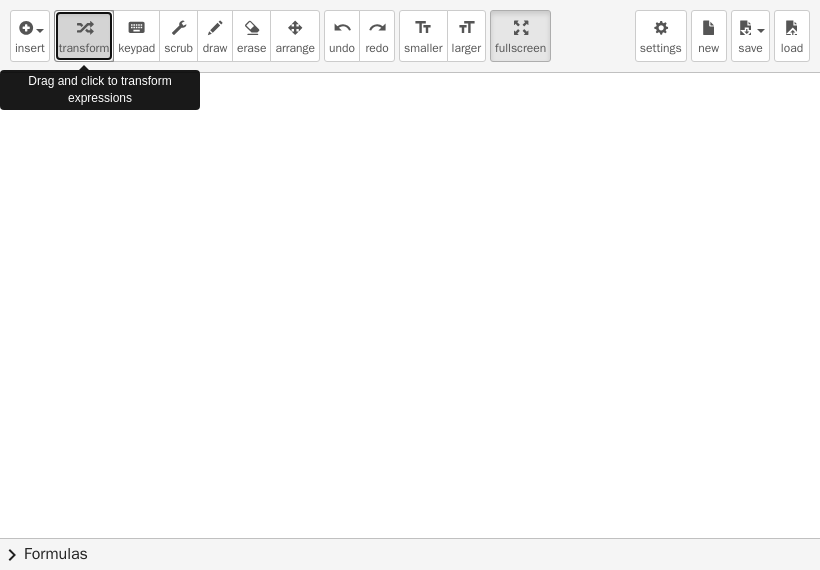 drag, startPoint x: 81, startPoint y: 47, endPoint x: 45, endPoint y: 181, distance: 138.75157 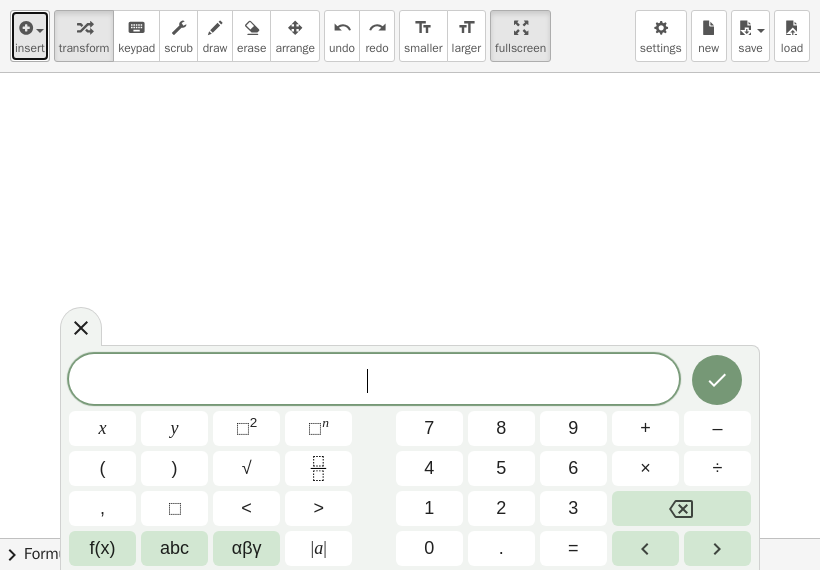 click on "insert" at bounding box center [30, 36] 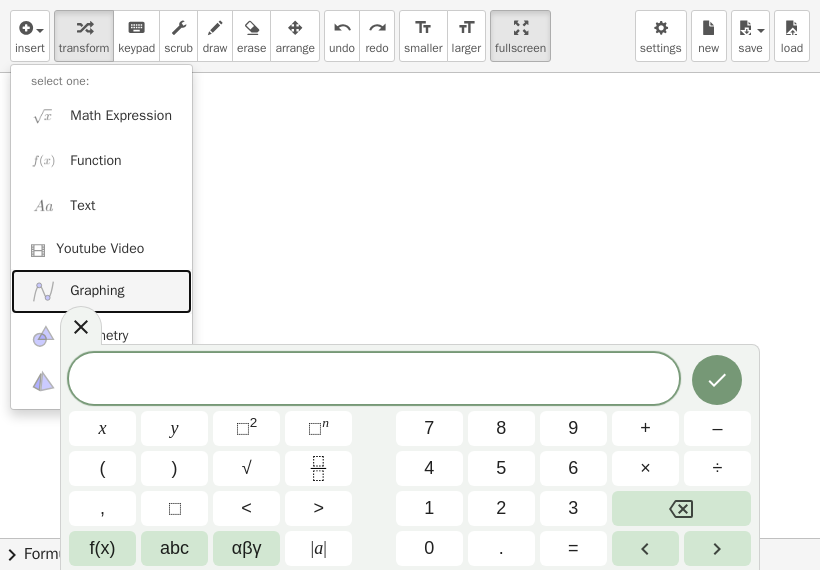 click on "Graphing" at bounding box center [97, 291] 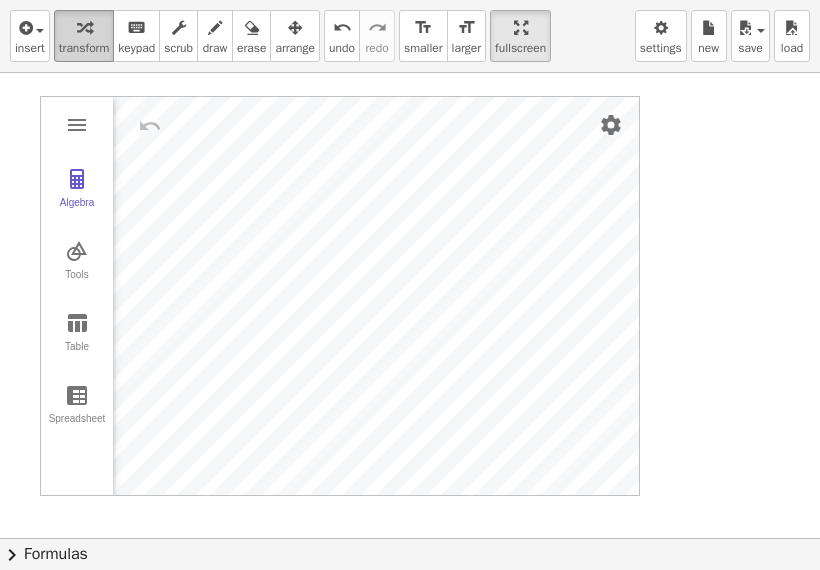 click at bounding box center (84, 28) 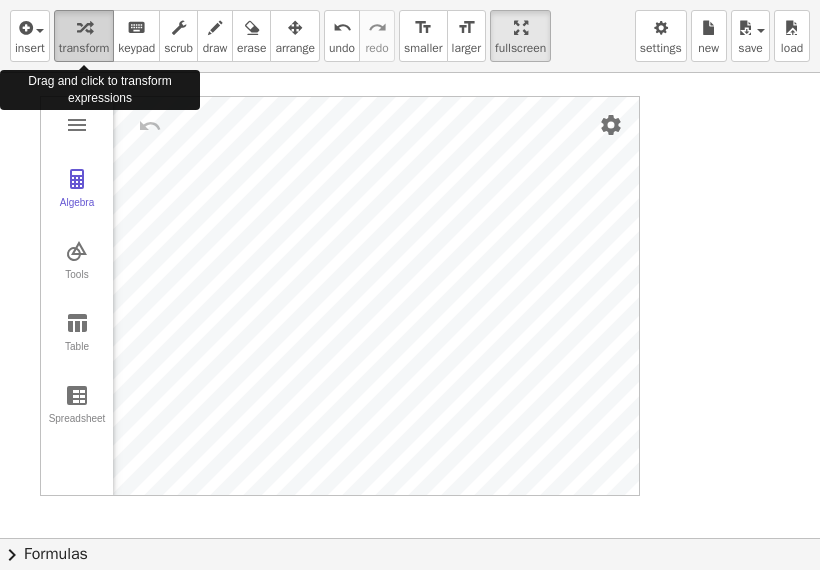 click at bounding box center [84, 28] 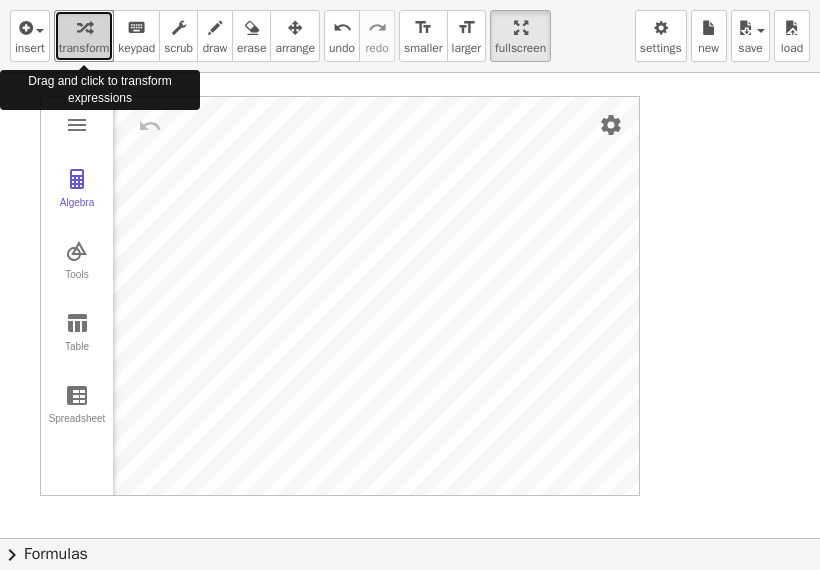 click at bounding box center [84, 28] 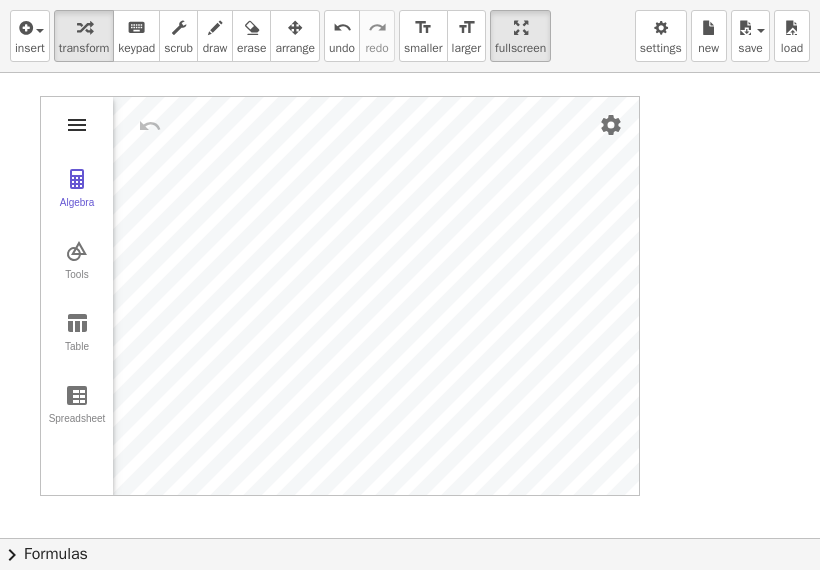 click at bounding box center [77, 125] 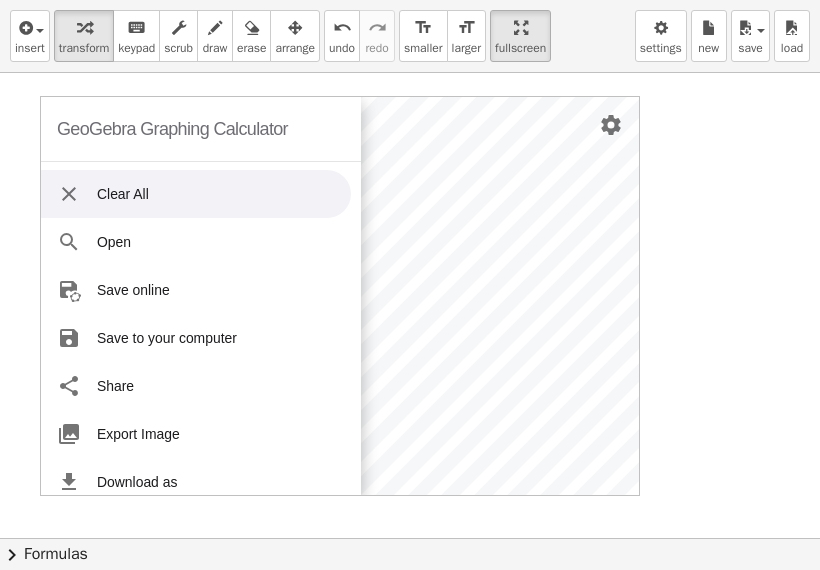 click at bounding box center (410, 538) 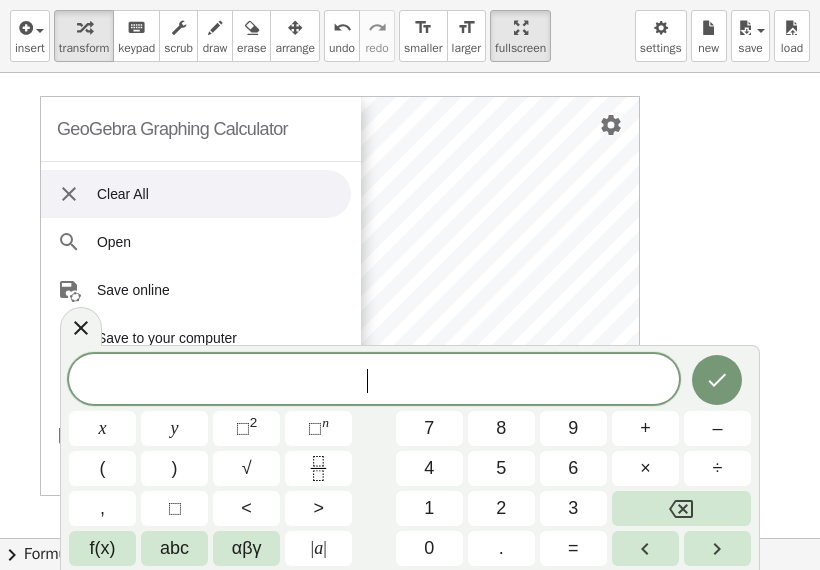 click at bounding box center [410, 538] 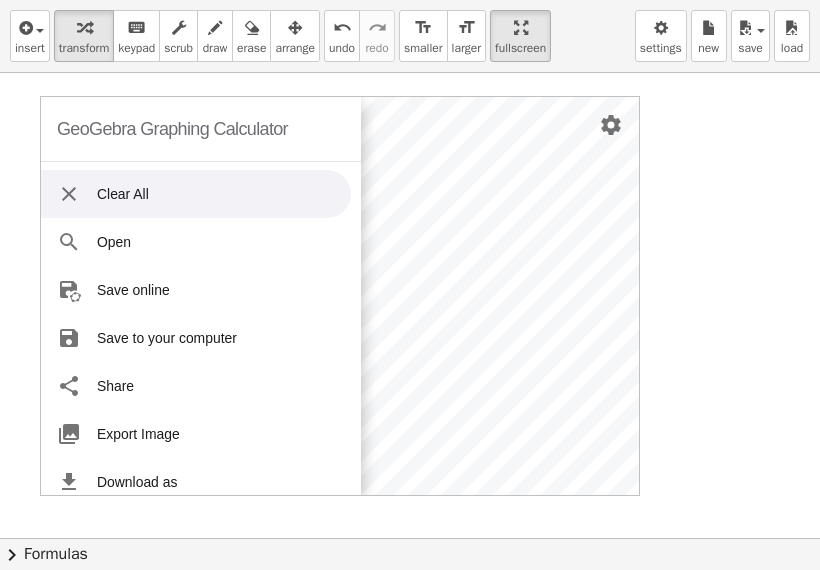 click at bounding box center [410, 538] 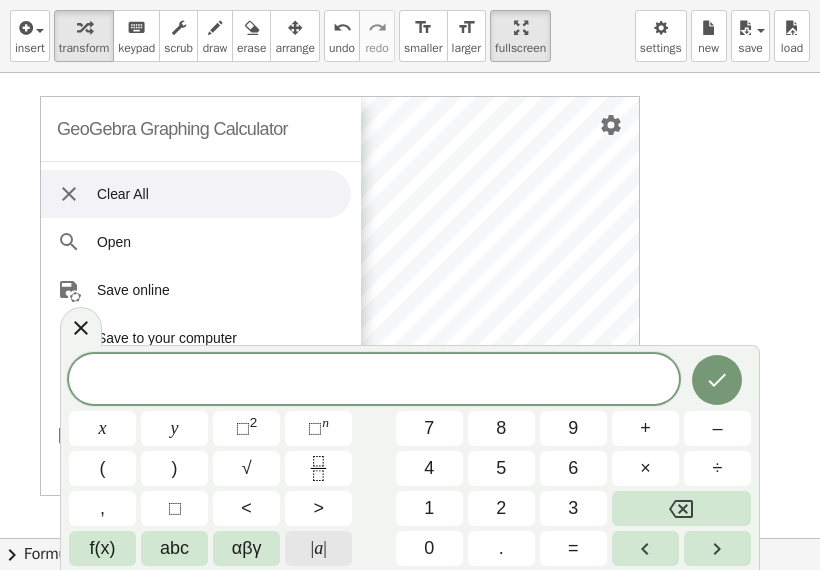 click on "|" at bounding box center [313, 548] 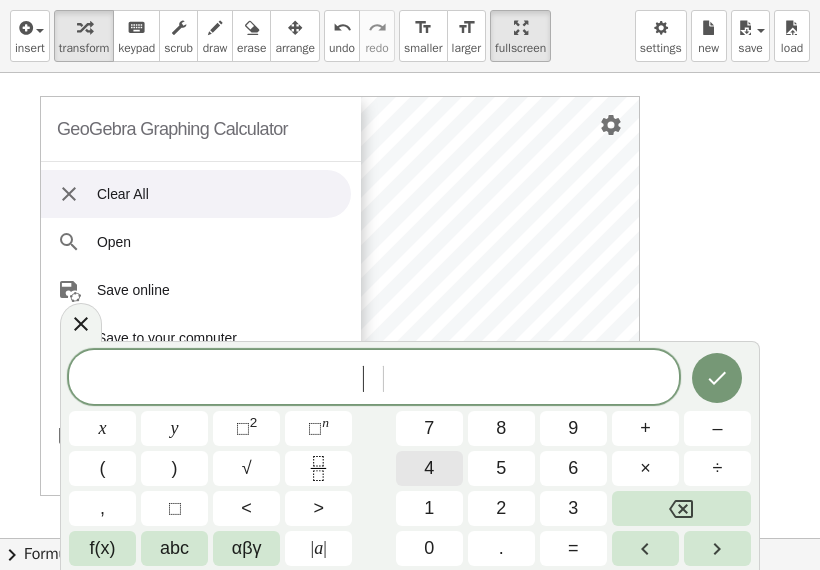 click on "4" at bounding box center (429, 468) 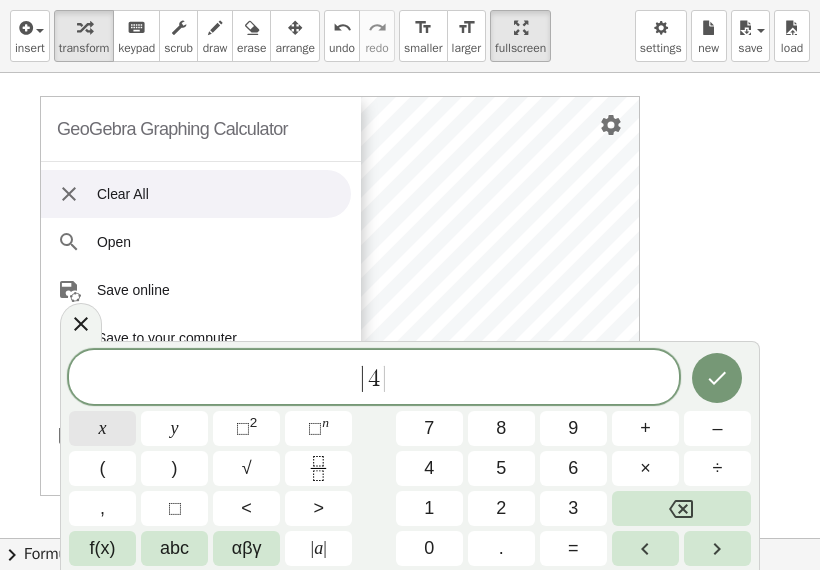 click on "x" at bounding box center (102, 428) 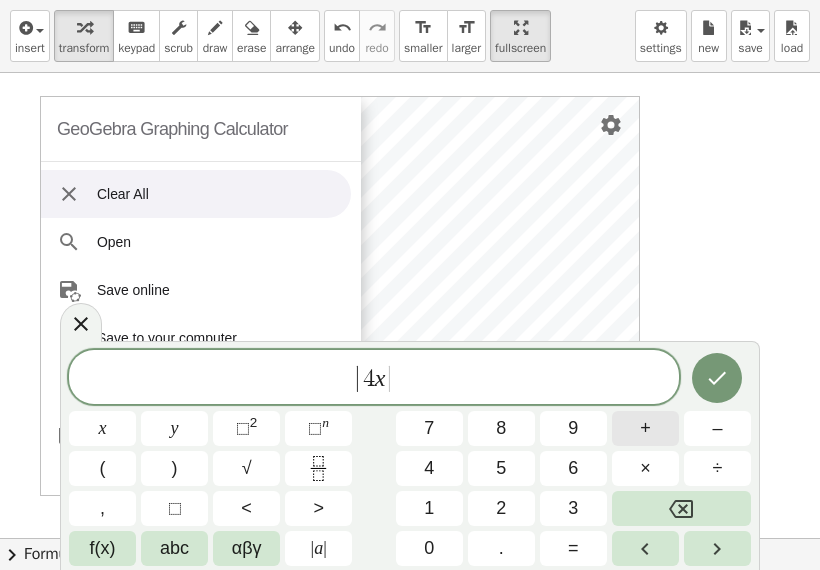 click on "+" at bounding box center (645, 428) 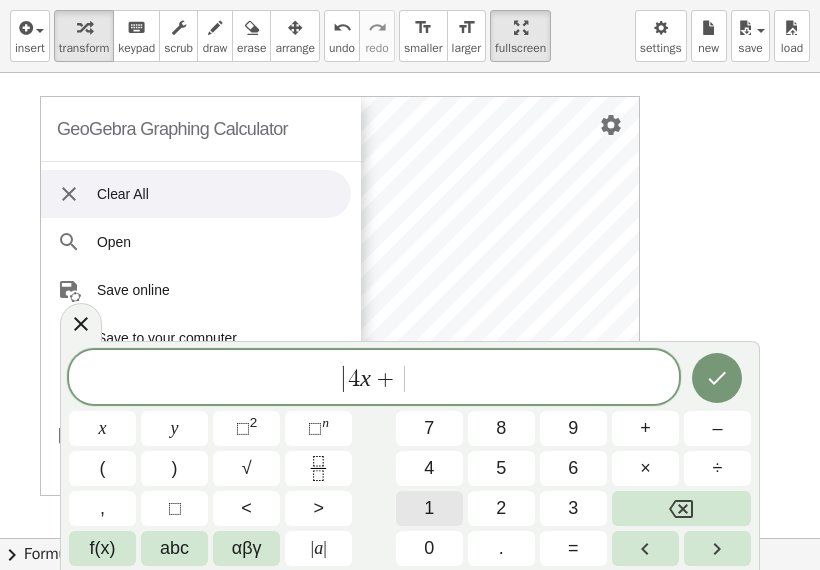 click on "1" at bounding box center [429, 508] 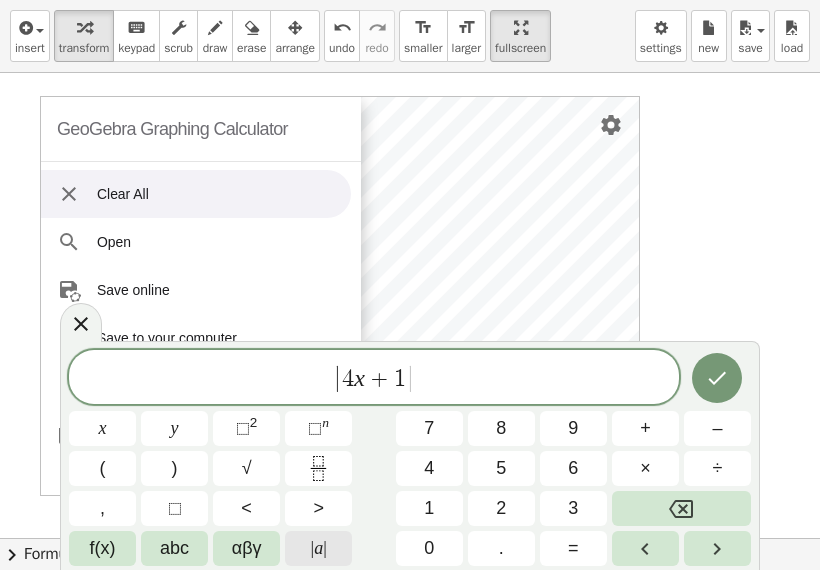 click on "|" at bounding box center (325, 548) 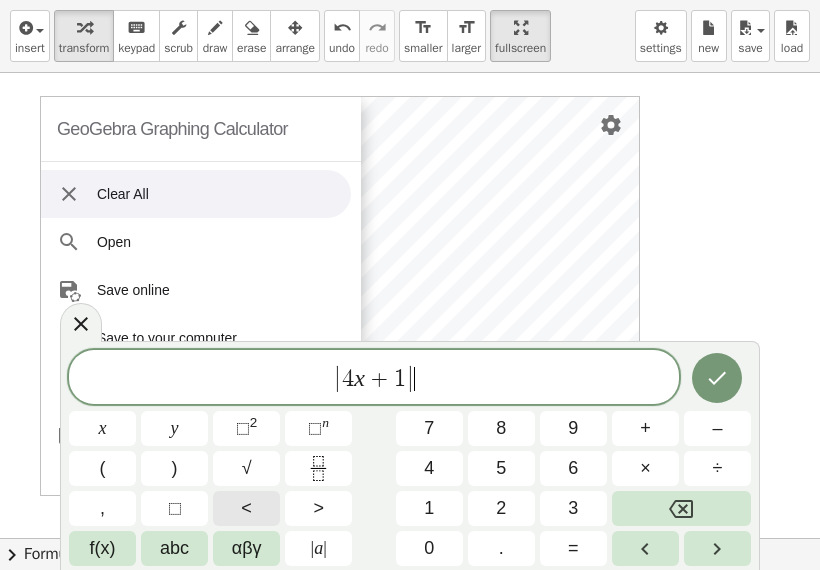 click on "<" at bounding box center (246, 508) 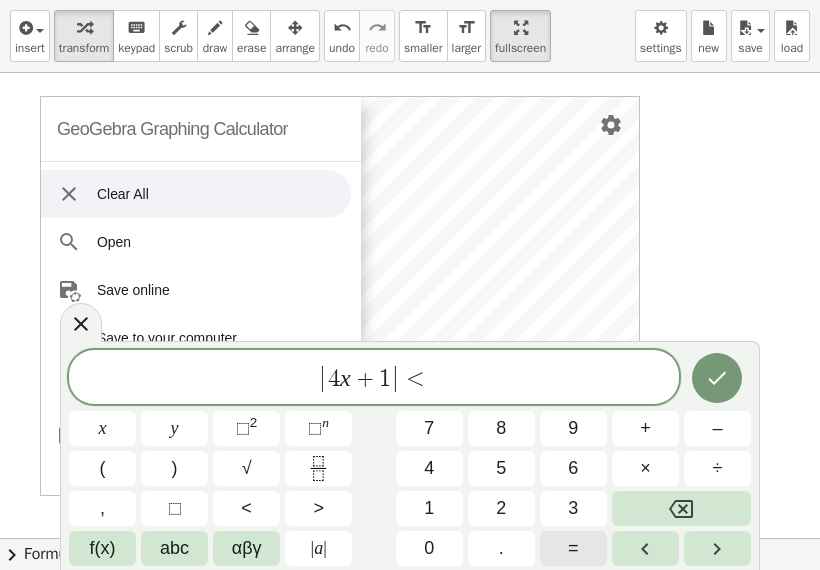 click on "=" at bounding box center (573, 548) 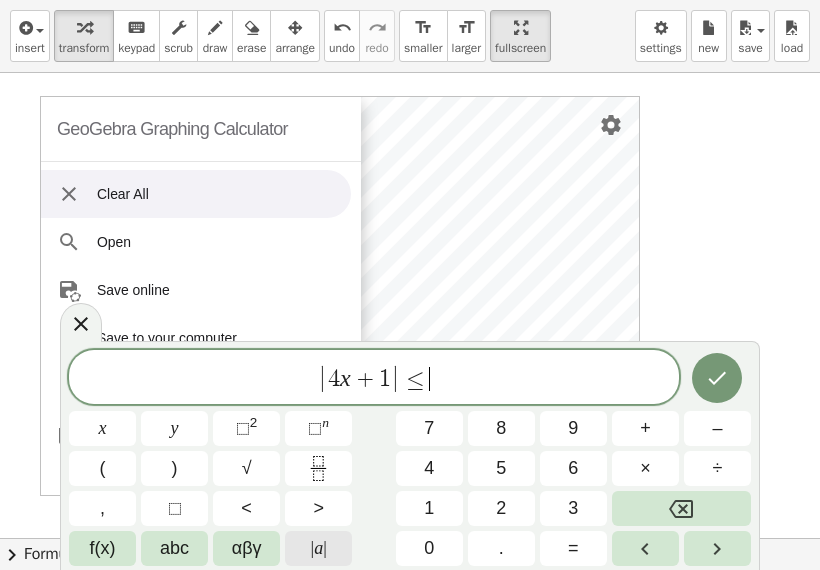 click on "| a |" 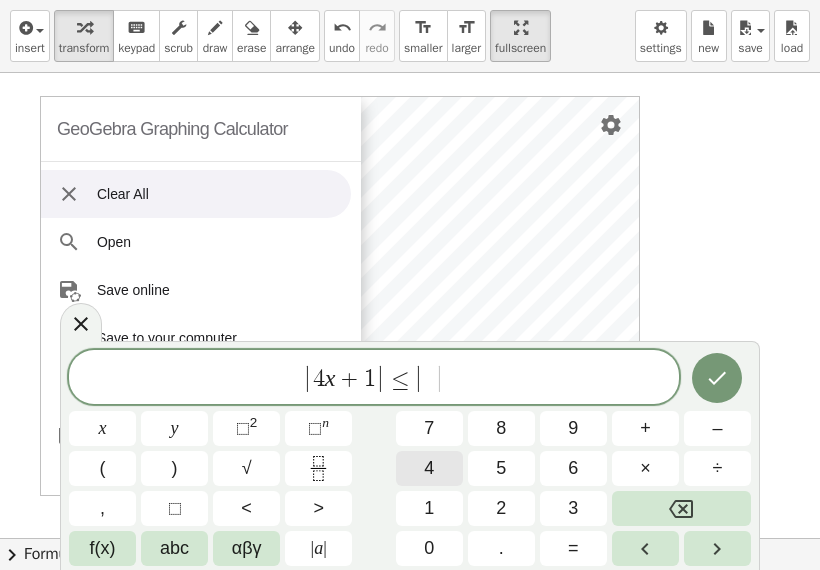 click on "4" at bounding box center (429, 468) 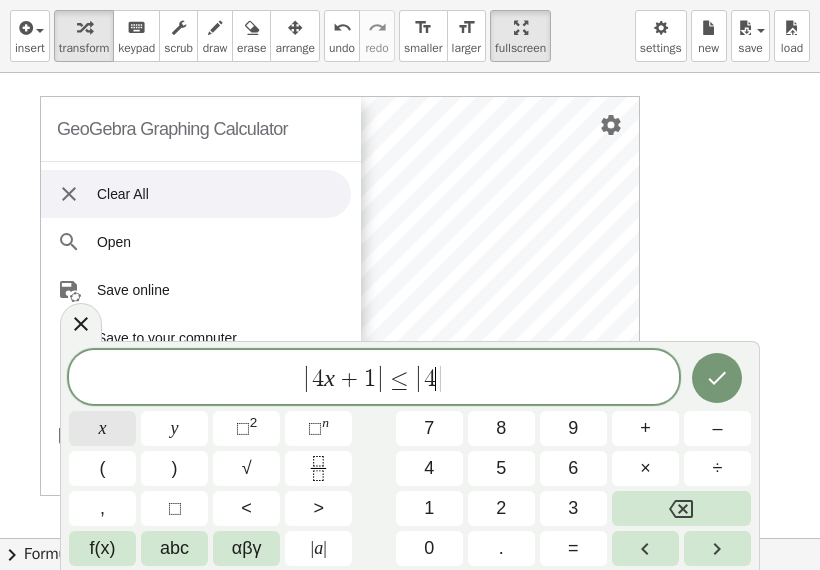click on "x" at bounding box center (102, 428) 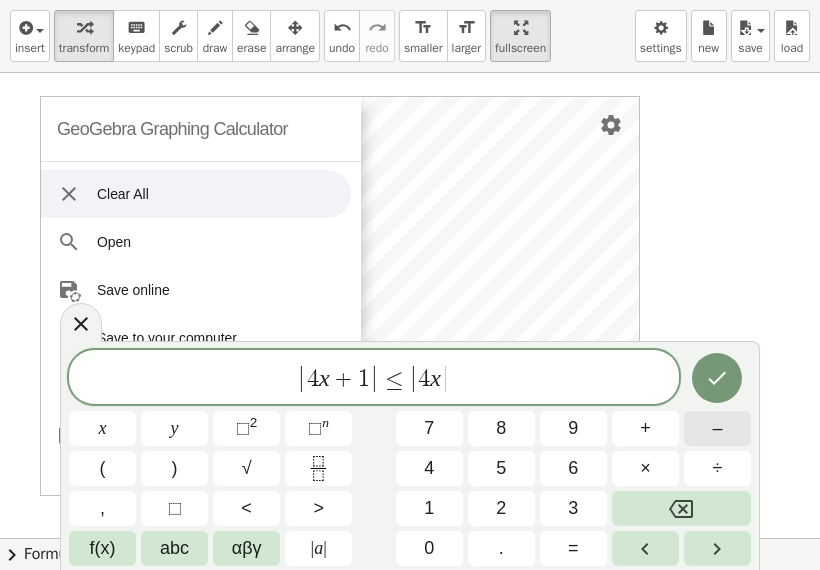 click on "–" at bounding box center [717, 428] 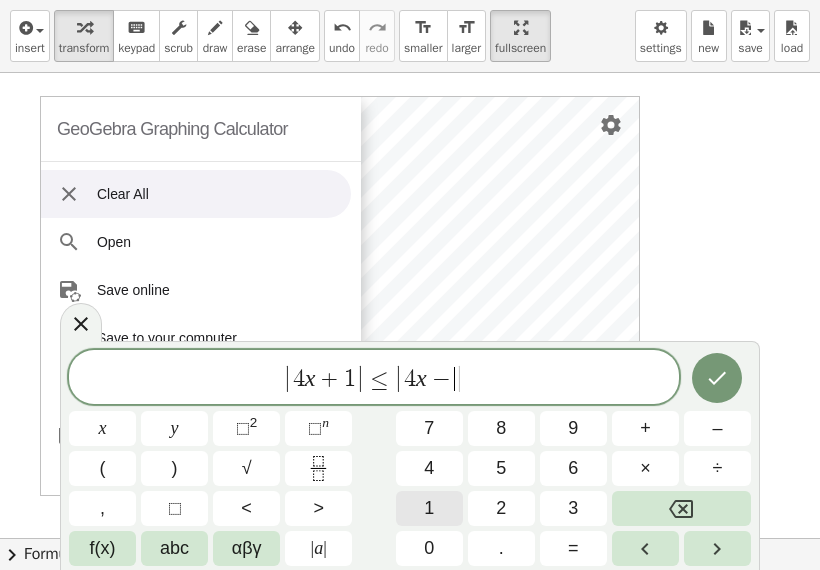 click on "1" at bounding box center (429, 508) 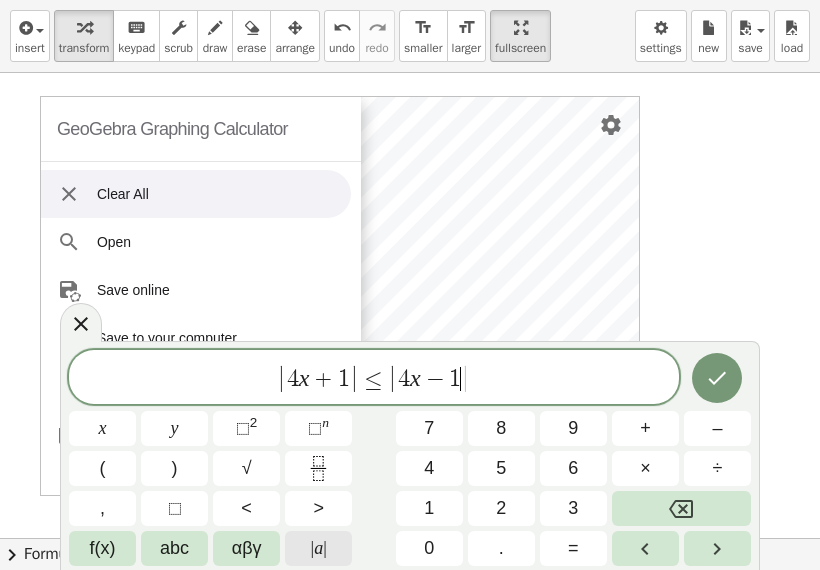 click on "| a |" 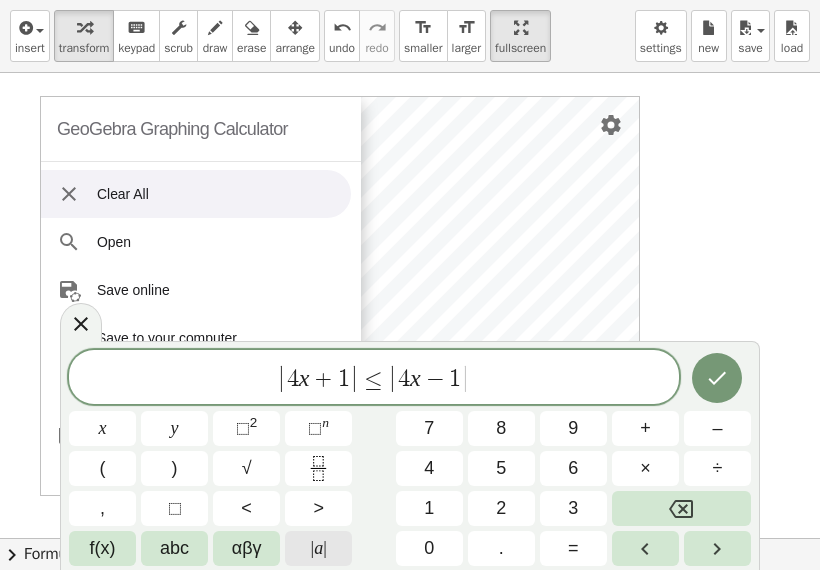 click on "| a |" at bounding box center (318, 548) 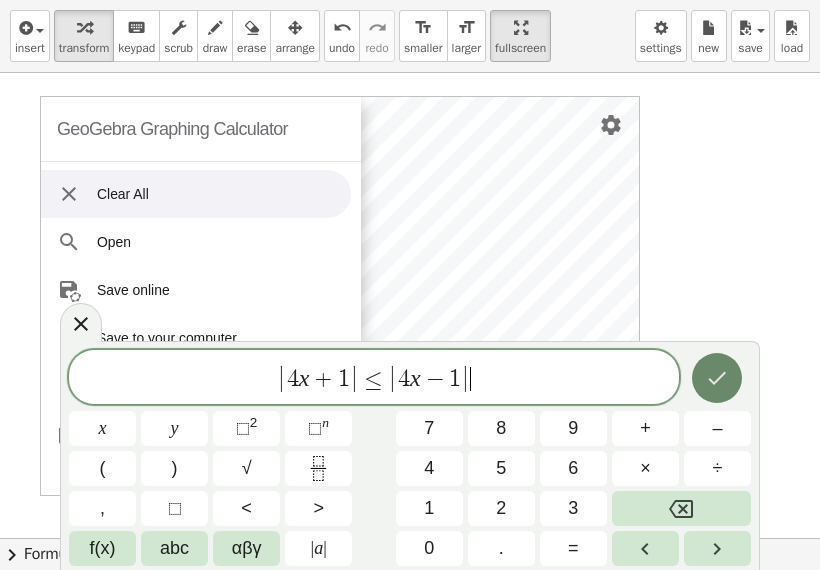 click 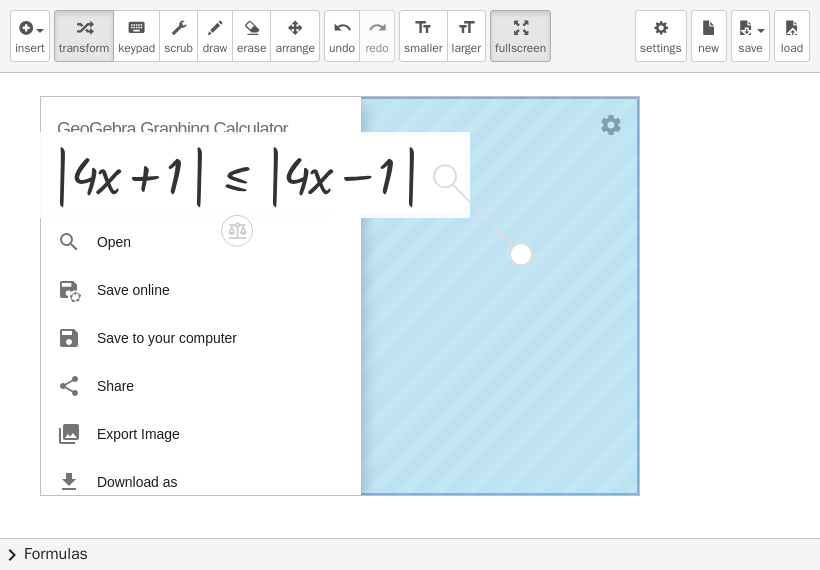 drag, startPoint x: 437, startPoint y: 167, endPoint x: 524, endPoint y: 260, distance: 127.349915 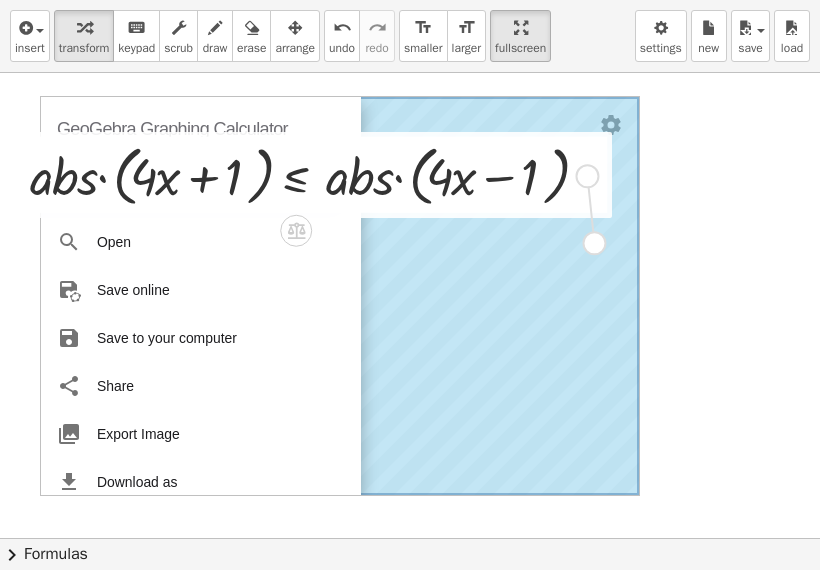 drag, startPoint x: 582, startPoint y: 179, endPoint x: 595, endPoint y: 274, distance: 95.885345 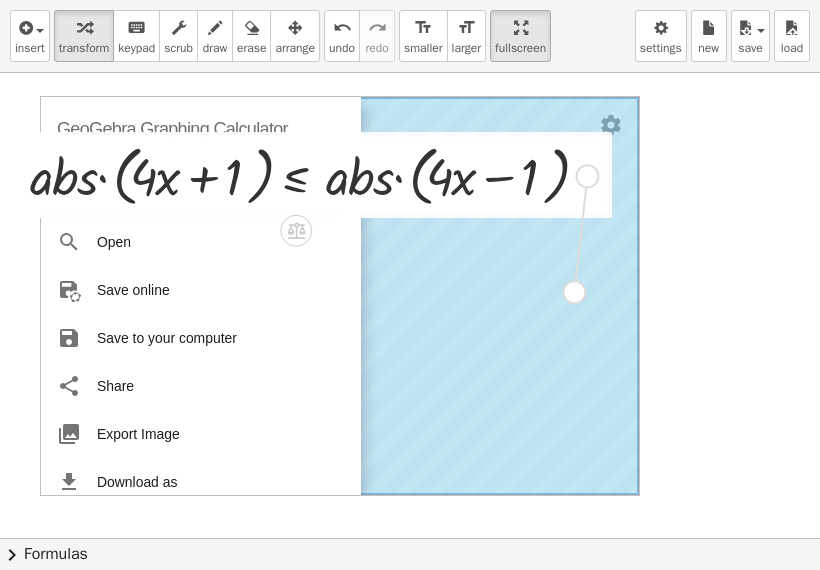 drag, startPoint x: 589, startPoint y: 174, endPoint x: 576, endPoint y: 296, distance: 122.69067 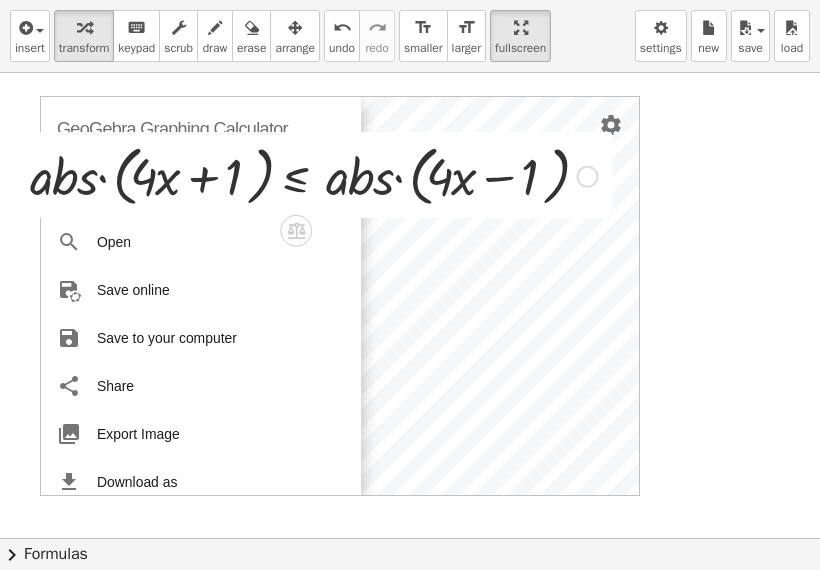 click at bounding box center [587, 177] 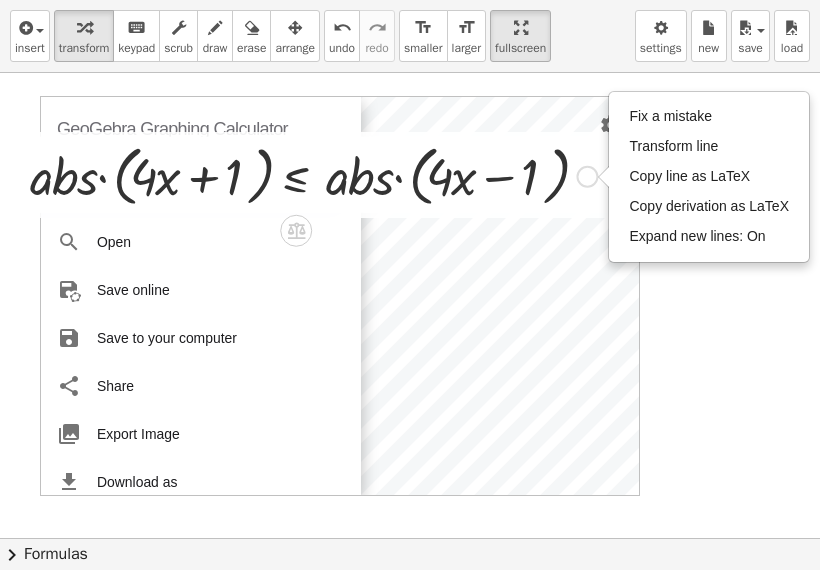 click on "Fix a mistake Transform line Copy line as LaTeX Copy derivation as LaTeX Expand new lines: On" at bounding box center (587, 177) 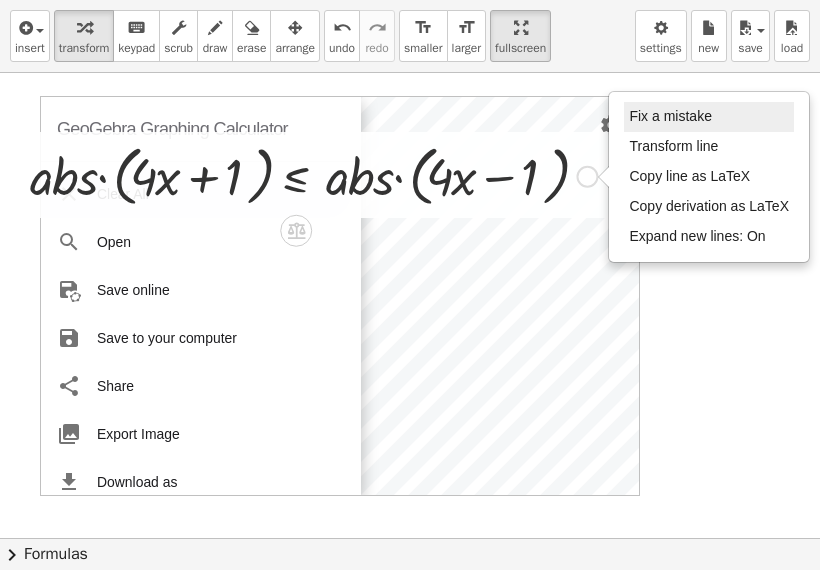 click on "Fix a mistake" at bounding box center (670, 116) 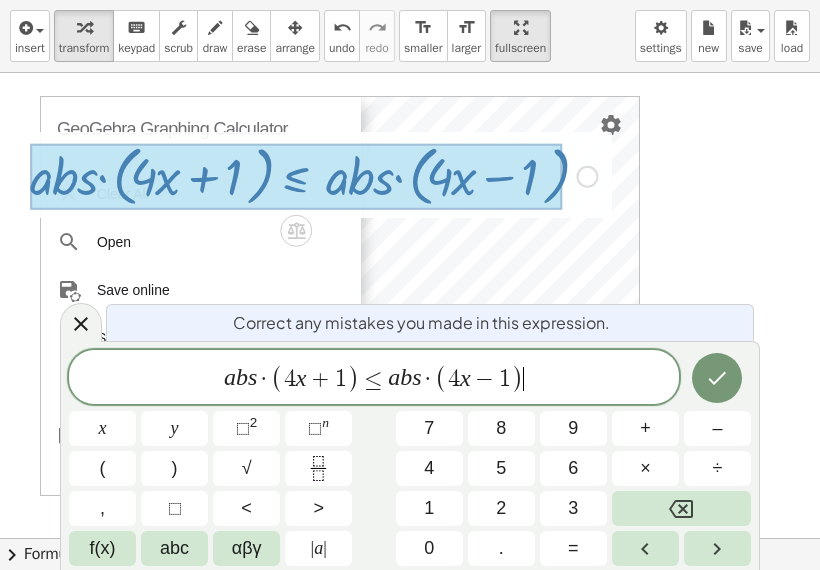click on "a b s · ( 4 x + 1 ) ≤ a b s · ( 4 x − 1 ) ​" at bounding box center [374, 378] 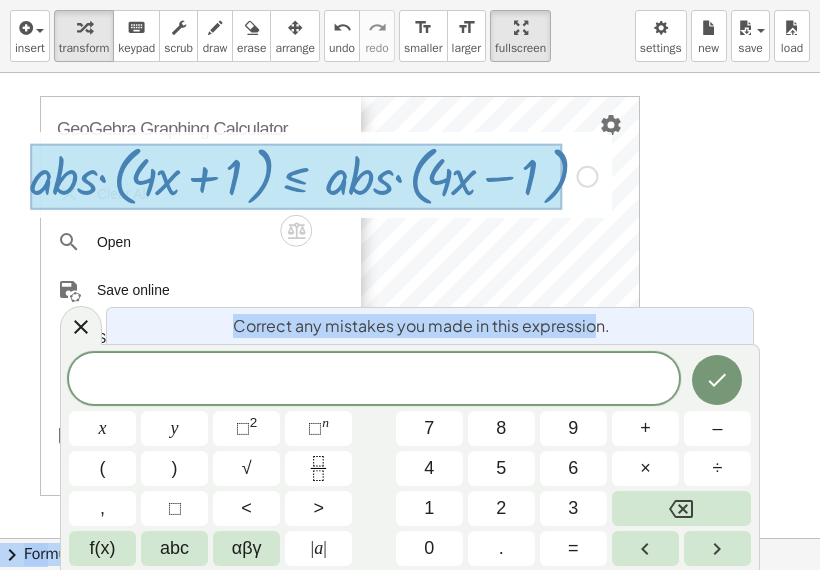 drag, startPoint x: 593, startPoint y: 327, endPoint x: 701, endPoint y: 241, distance: 138.05795 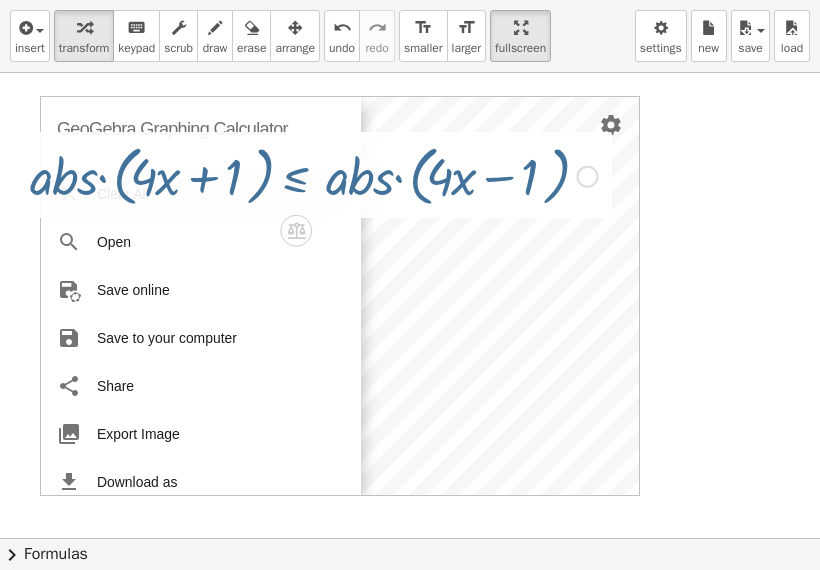 click at bounding box center (410, 538) 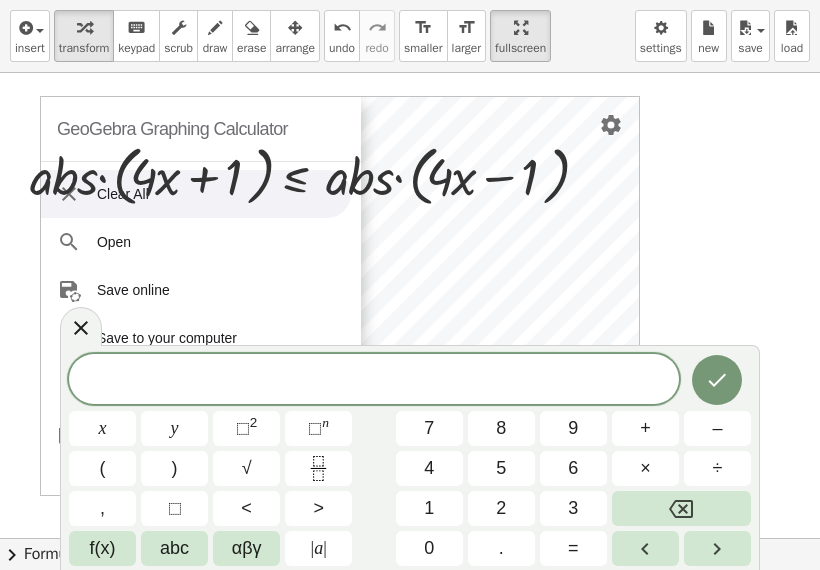 click at bounding box center [410, 538] 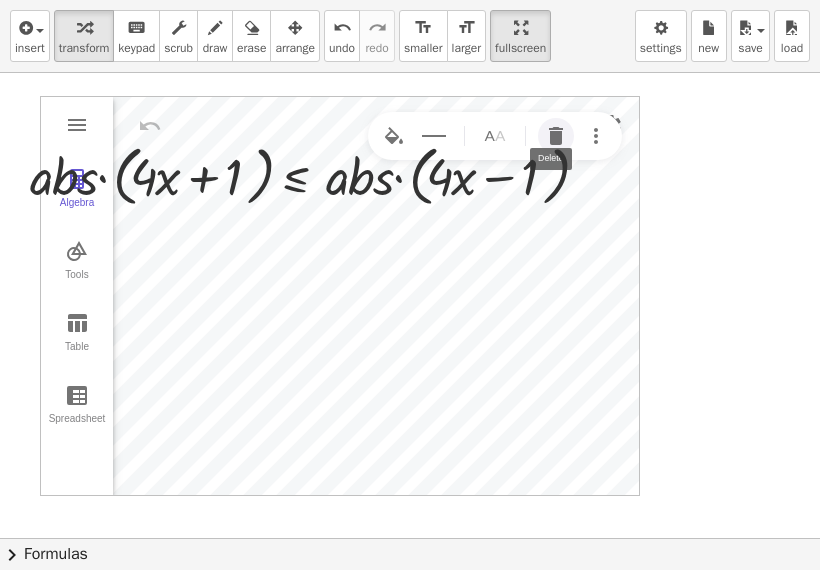 click at bounding box center [556, 136] 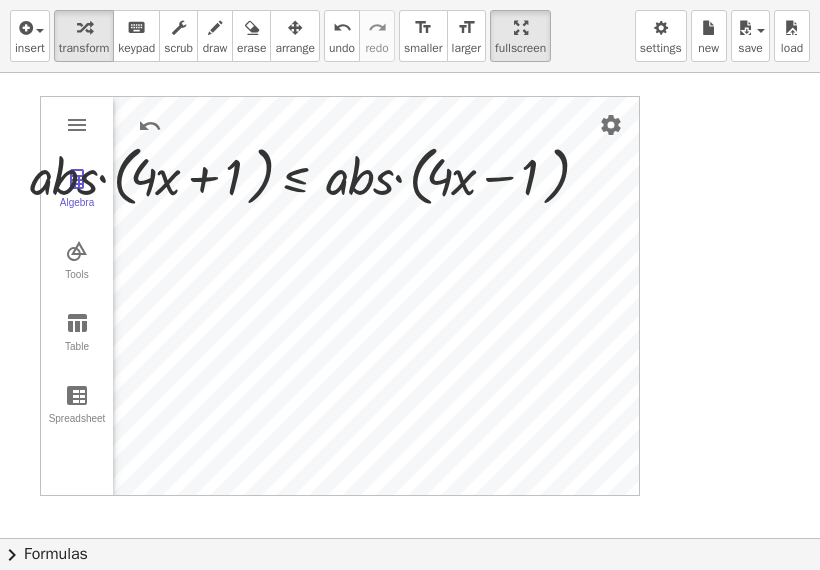 click at bounding box center [410, 538] 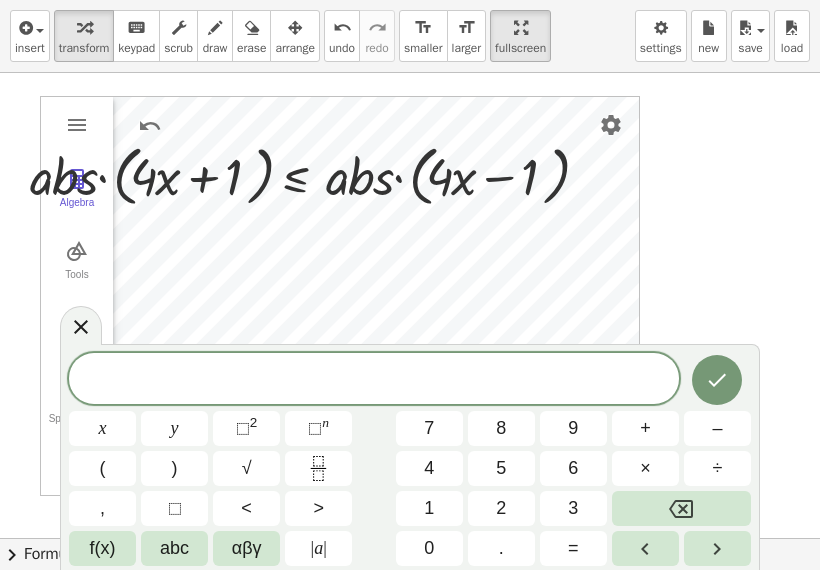 drag, startPoint x: 707, startPoint y: 237, endPoint x: 668, endPoint y: 123, distance: 120.48651 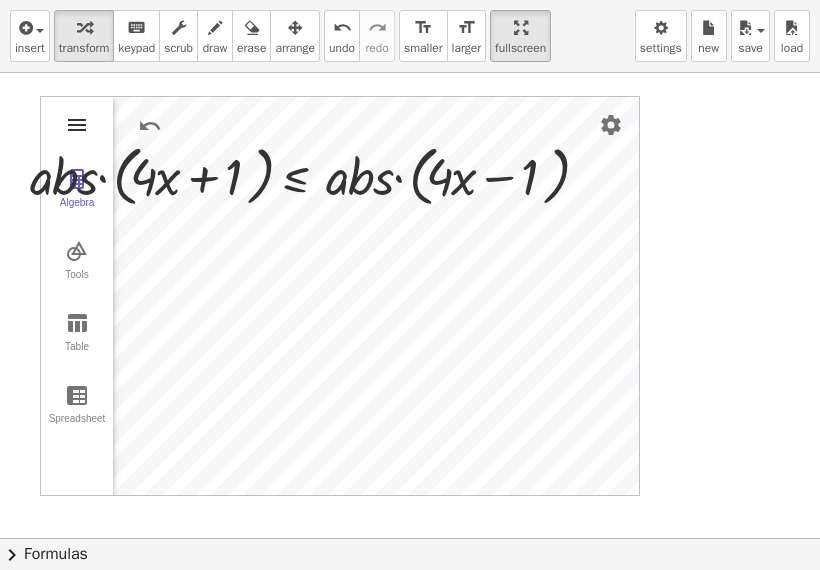click at bounding box center (77, 125) 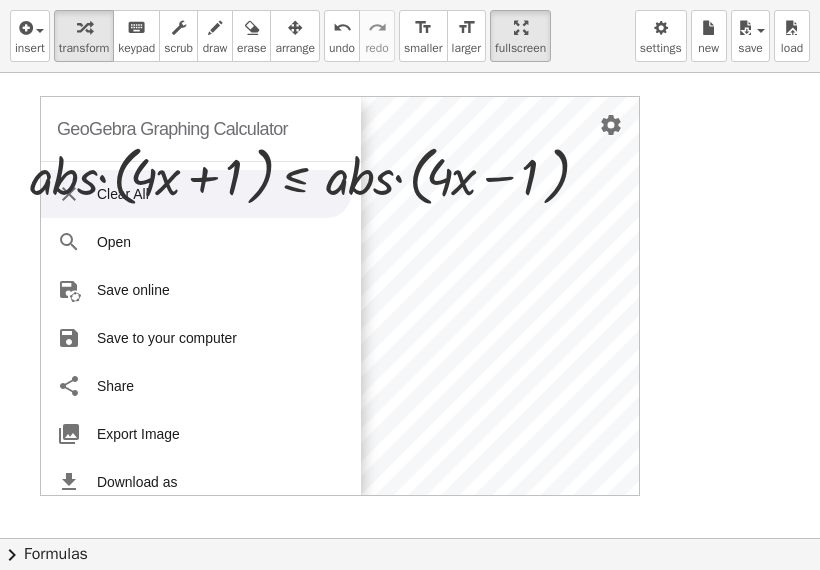 click at bounding box center (410, 538) 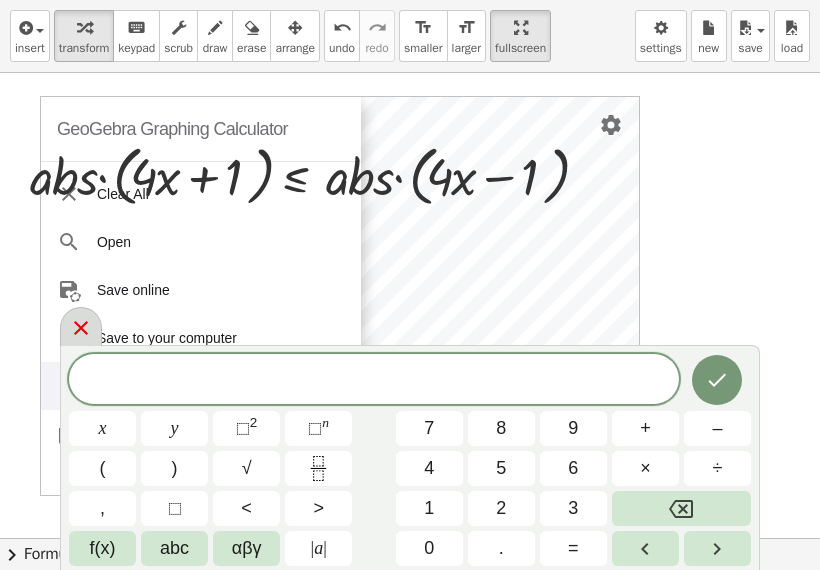click 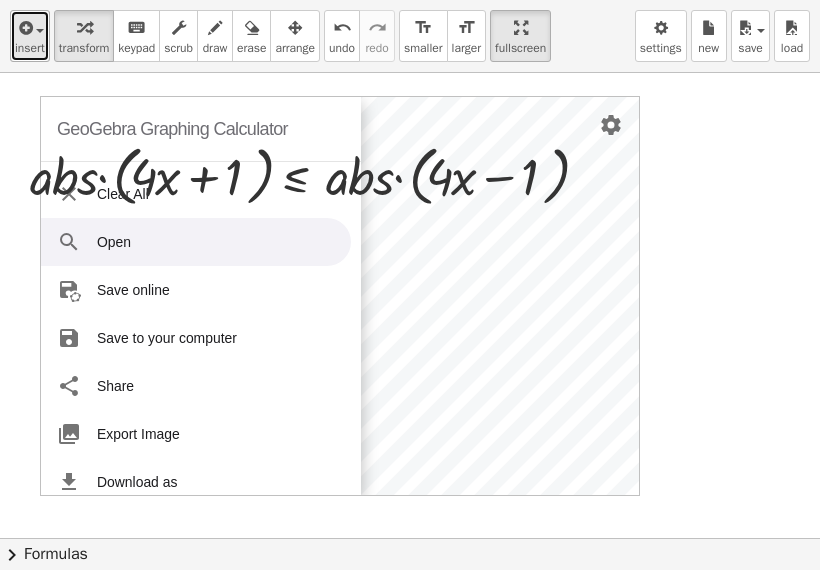 click on "insert" at bounding box center (30, 48) 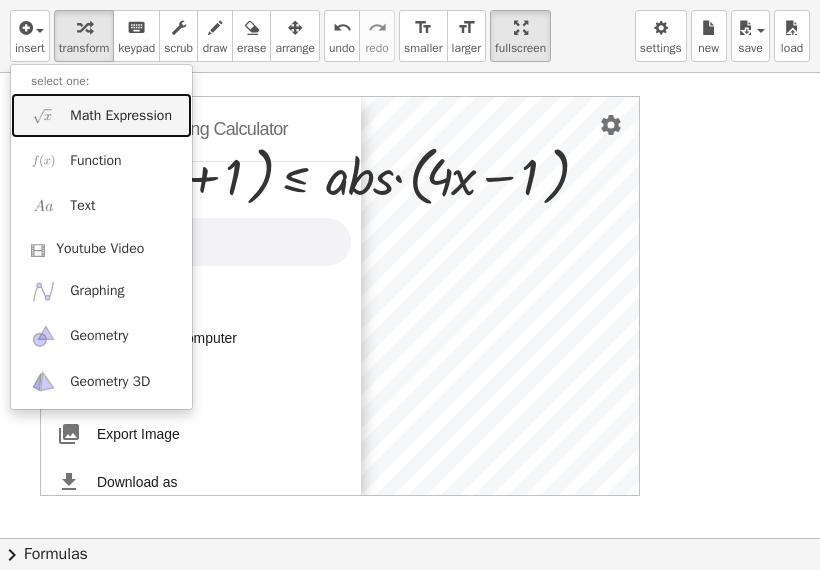click on "Math Expression" at bounding box center (101, 115) 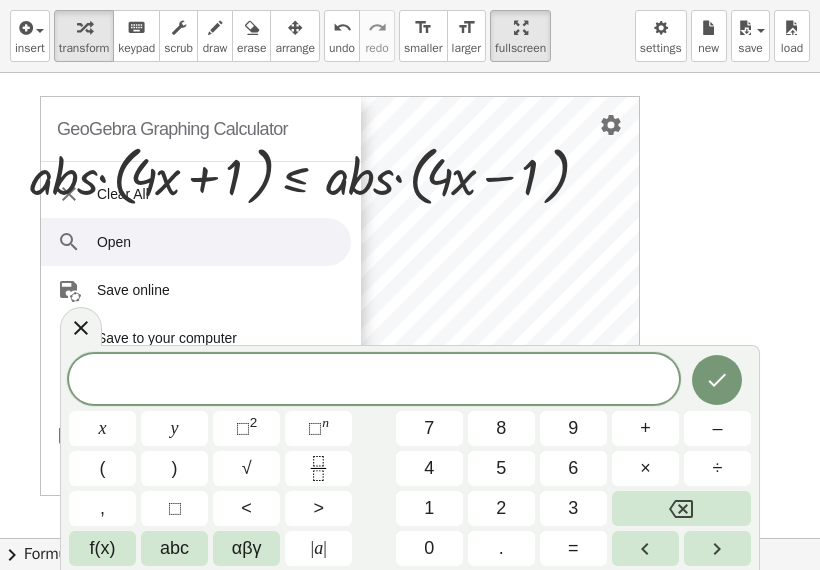 click at bounding box center [410, 538] 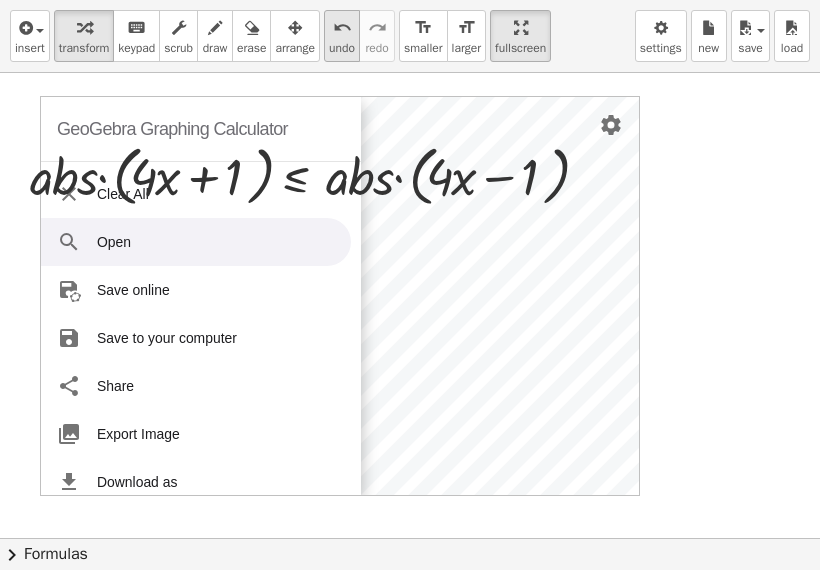 click on "undo undo" at bounding box center [342, 36] 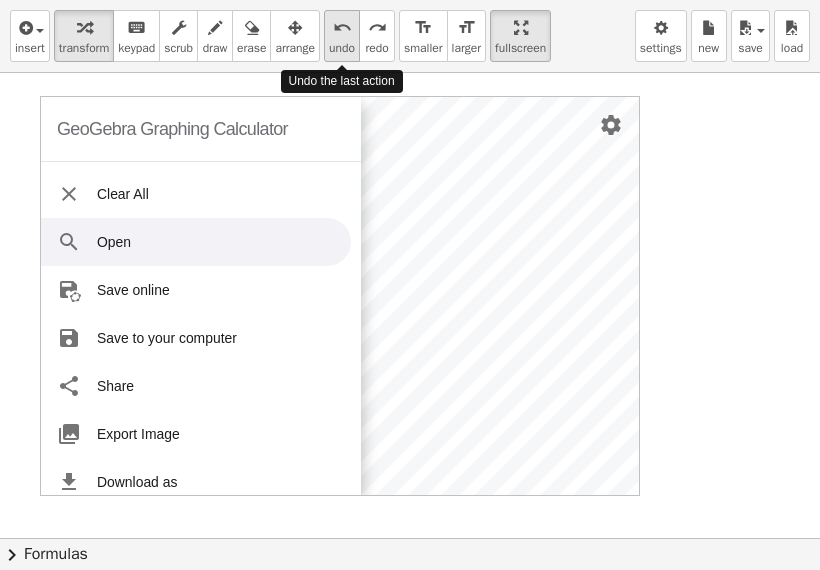 click on "undo undo" at bounding box center [342, 36] 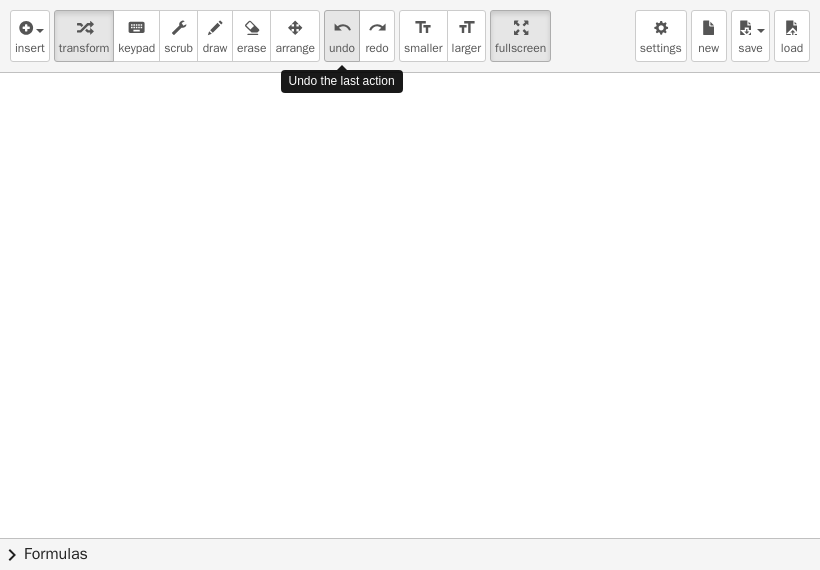 click on "undo undo" at bounding box center (342, 36) 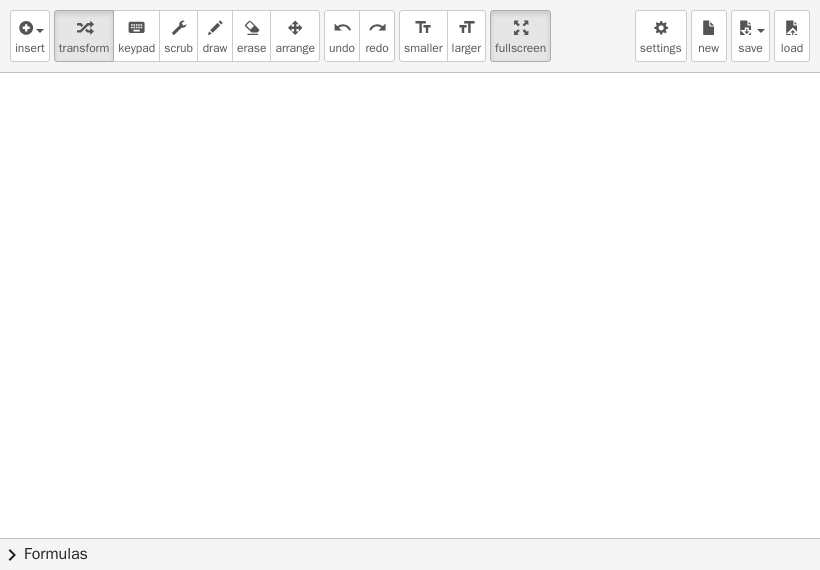 click at bounding box center [410, 538] 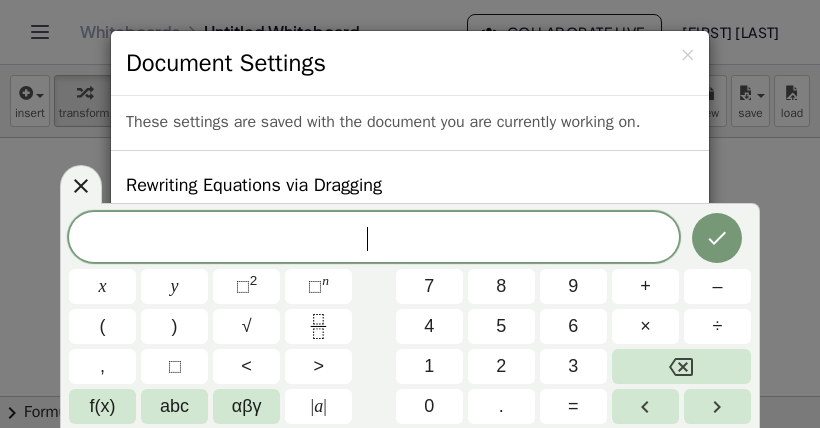 click on "​" at bounding box center [374, 239] 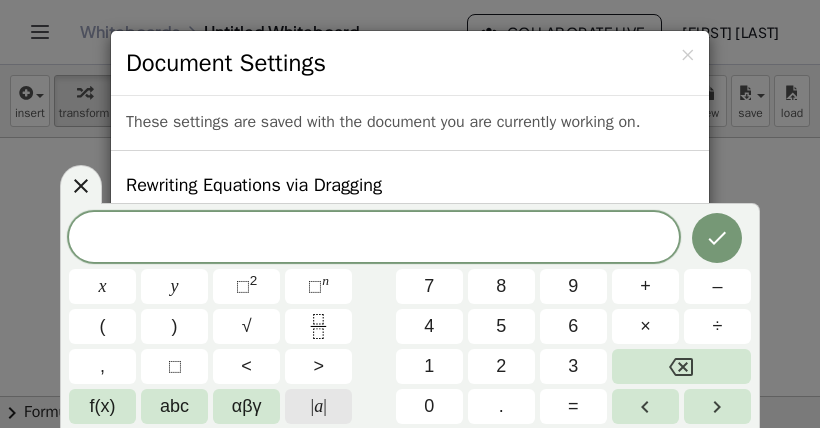 click on "| a |" at bounding box center (318, 406) 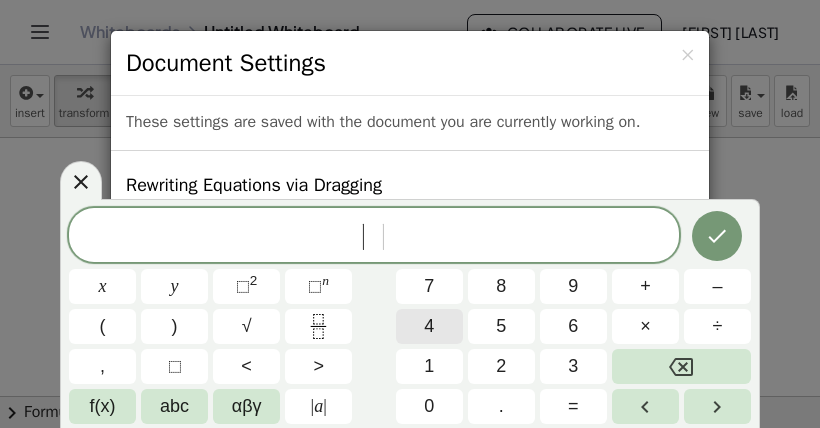 click on "4" at bounding box center (429, 326) 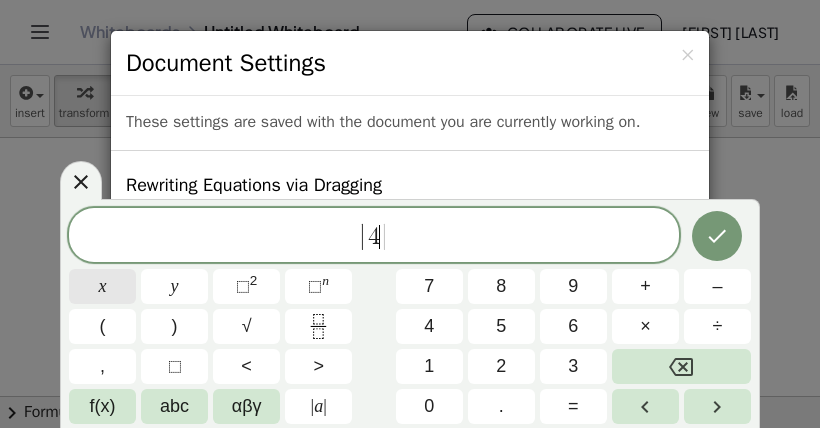 click on "x" at bounding box center (103, 286) 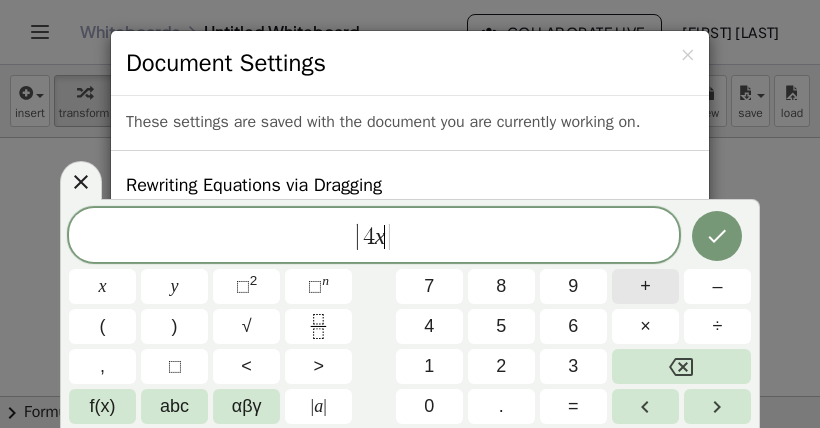 click on "+" at bounding box center (645, 286) 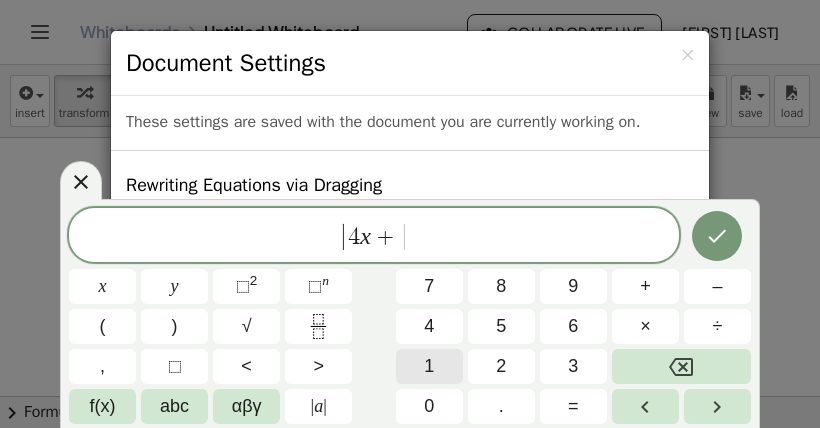 click on "1" at bounding box center (429, 366) 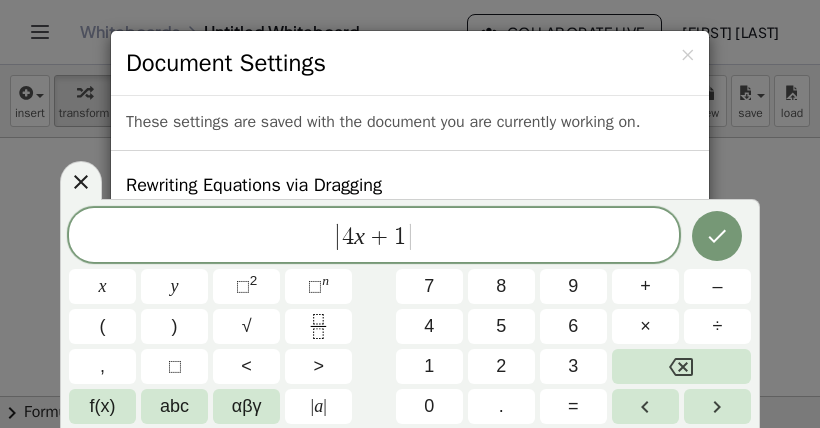 click on "| 4 x + 1 ​ | x y ⬚ 2 ⬚ n 7 8 9 + – ( ) √ 4 5 6 × ÷ , ⬚ < > 1 2 3 f(x) abc αβγ | a | 0 . =" at bounding box center [410, 313] 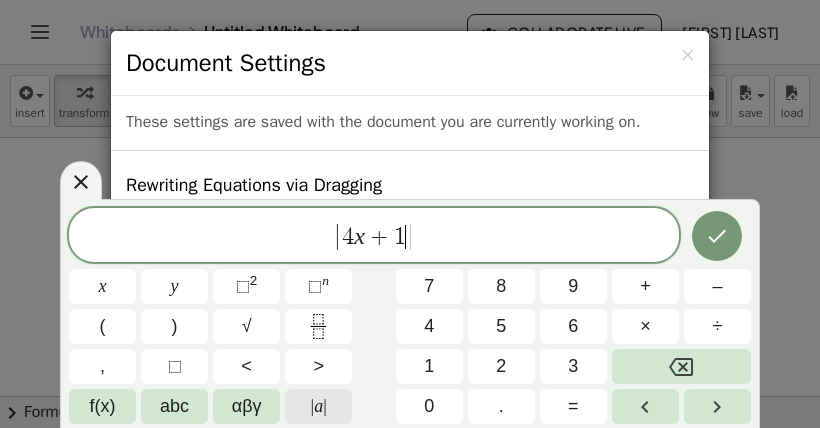 click on "| a |" 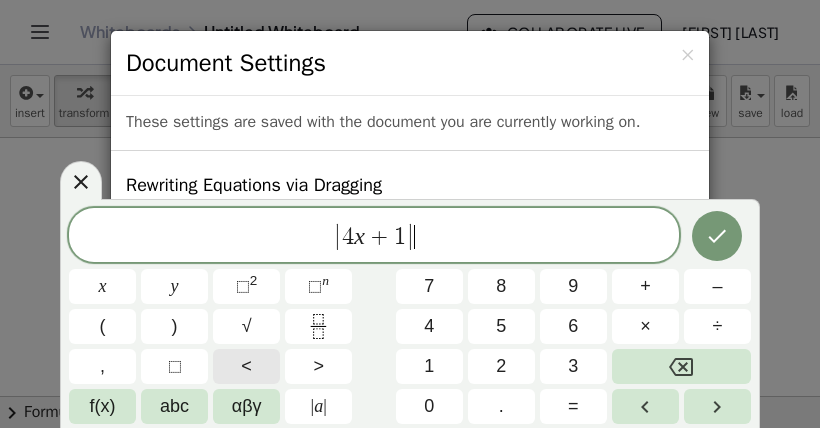 click on "<" at bounding box center (246, 366) 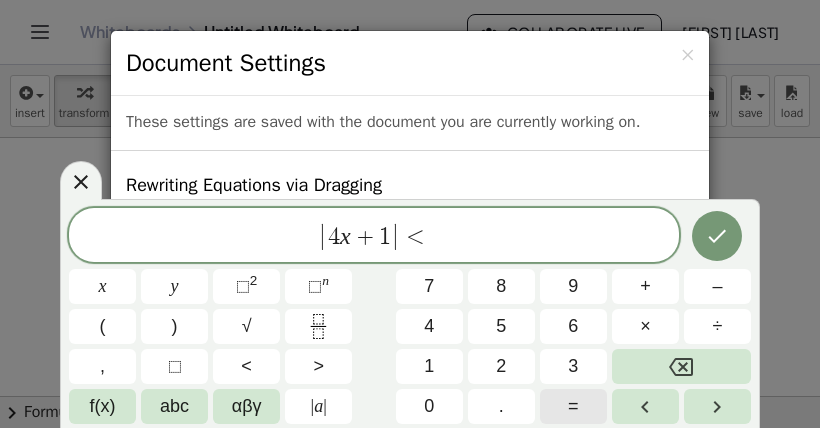 click on "=" at bounding box center [573, 406] 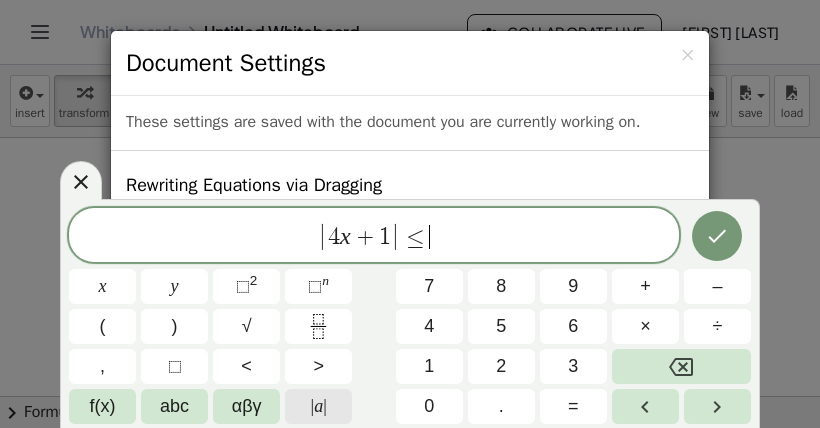 click on "| a |" at bounding box center (318, 406) 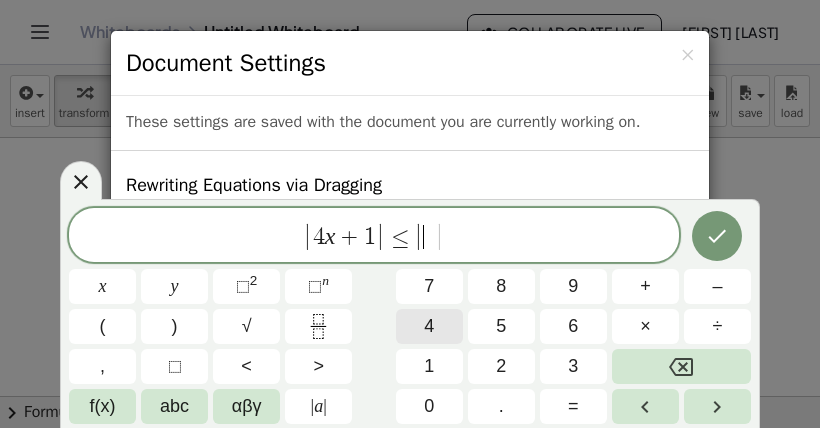 click on "4" at bounding box center (429, 326) 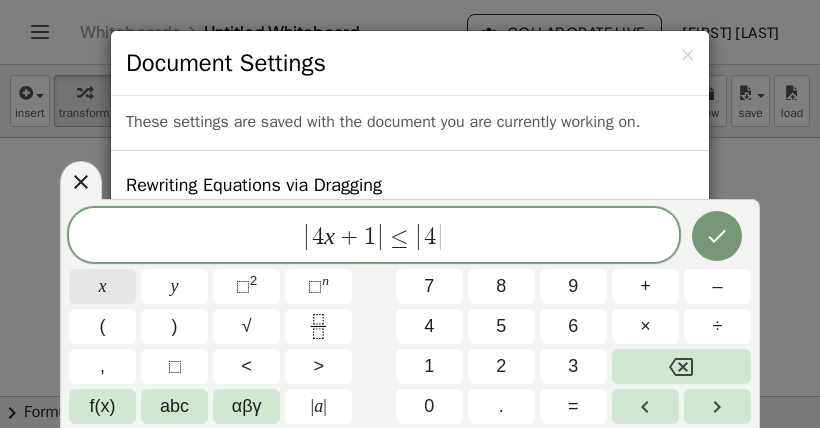 click on "x" at bounding box center (103, 286) 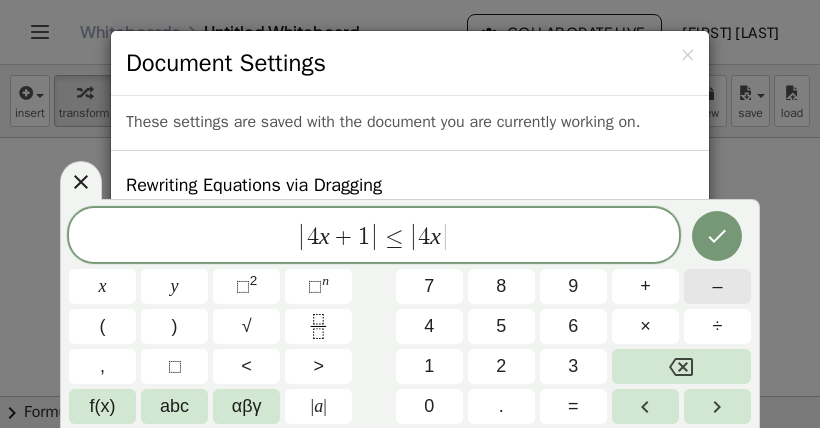click on "–" at bounding box center [717, 286] 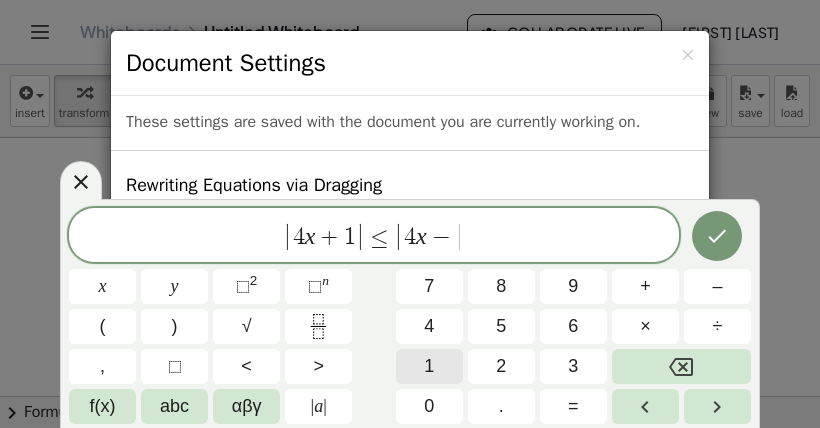 click on "1" at bounding box center [429, 366] 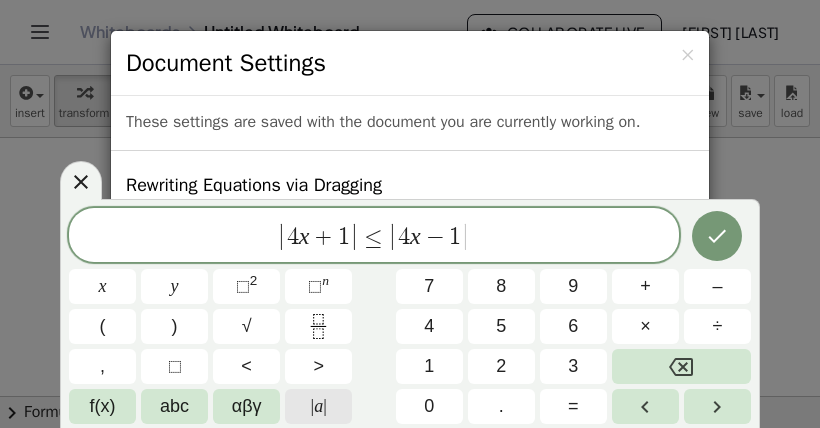 click on "| a |" at bounding box center (318, 406) 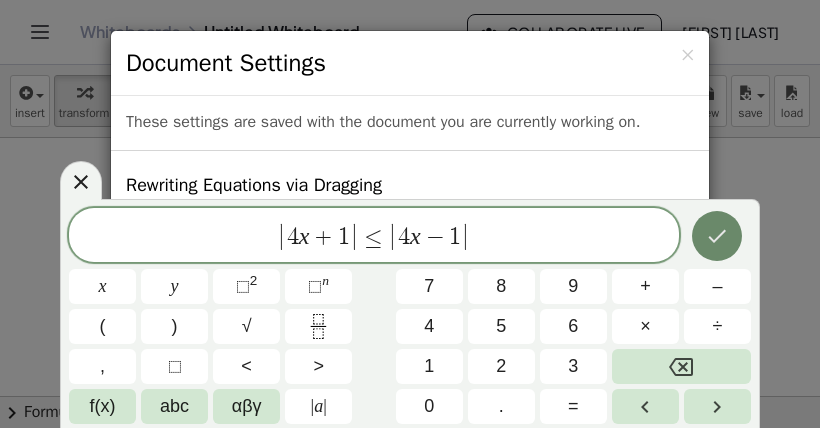 click 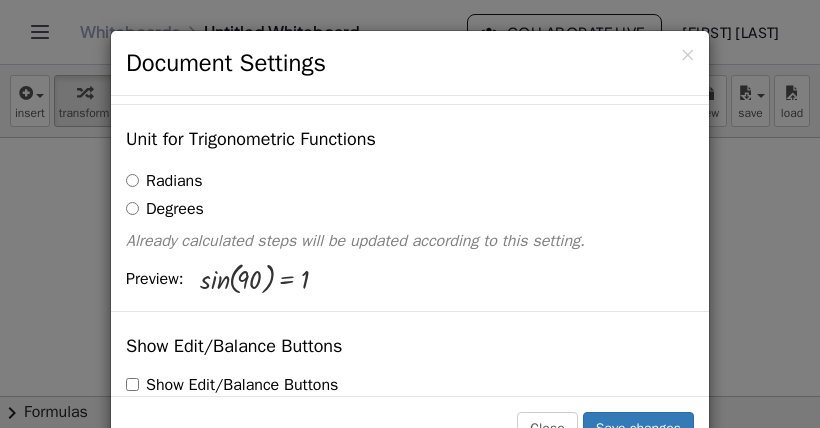 scroll, scrollTop: 224, scrollLeft: 0, axis: vertical 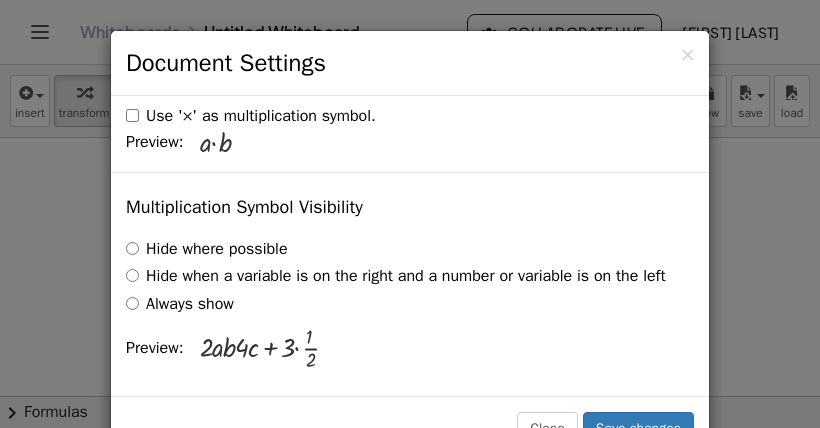 drag, startPoint x: 580, startPoint y: 45, endPoint x: 633, endPoint y: 35, distance: 53.935146 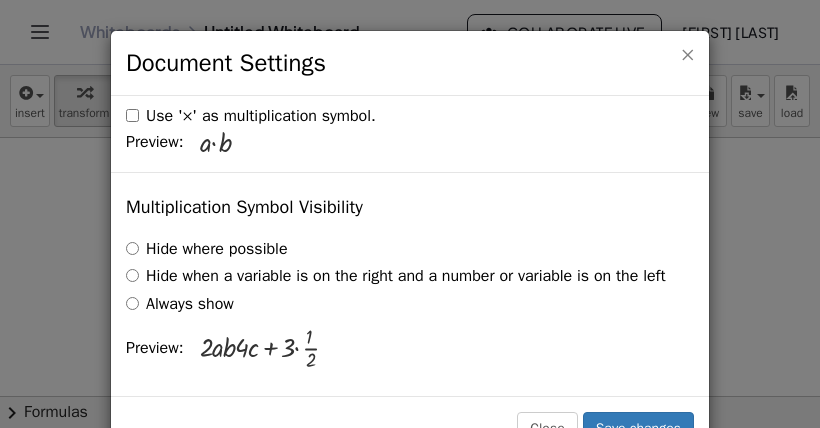 click on "×" at bounding box center [687, 54] 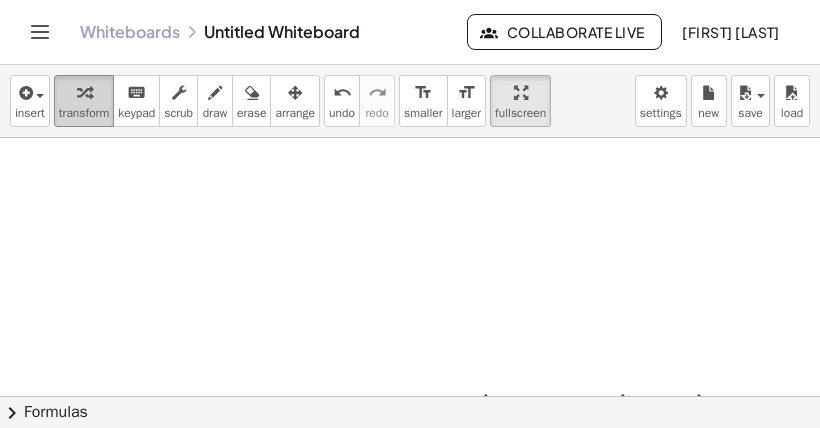 click at bounding box center [84, 93] 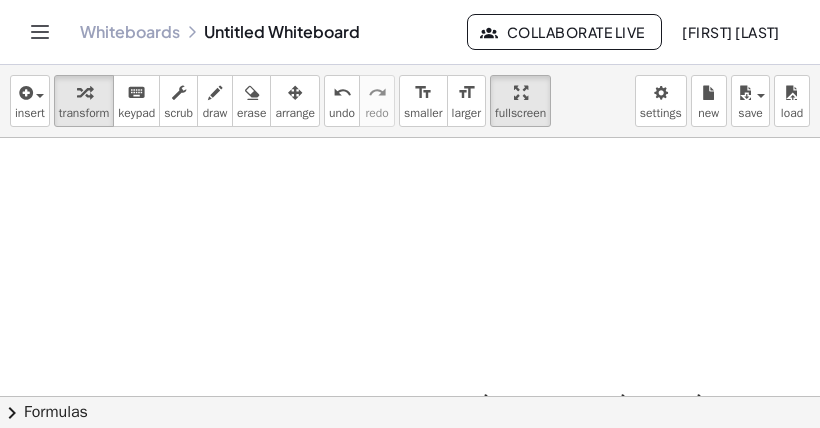 click at bounding box center (449, 396) 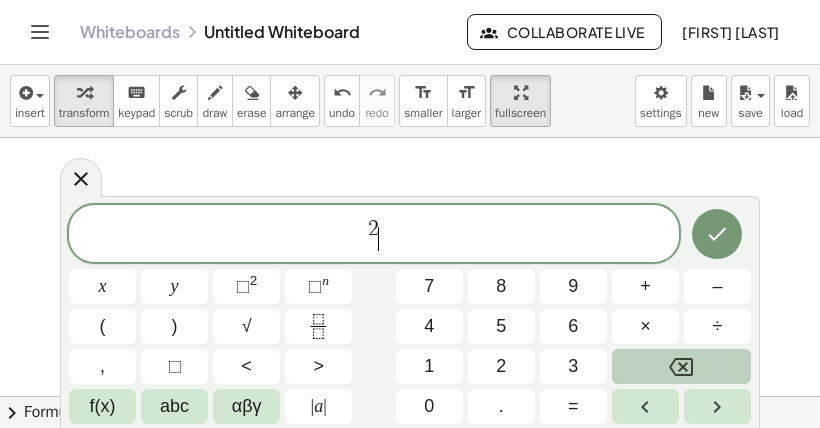 click at bounding box center [681, 366] 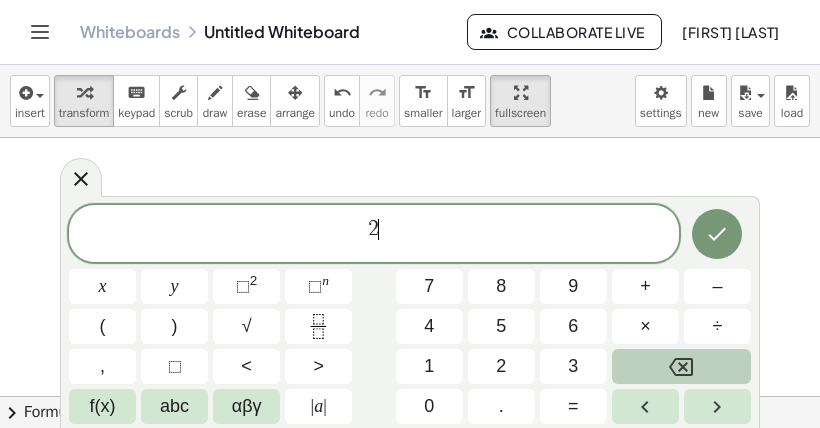 click 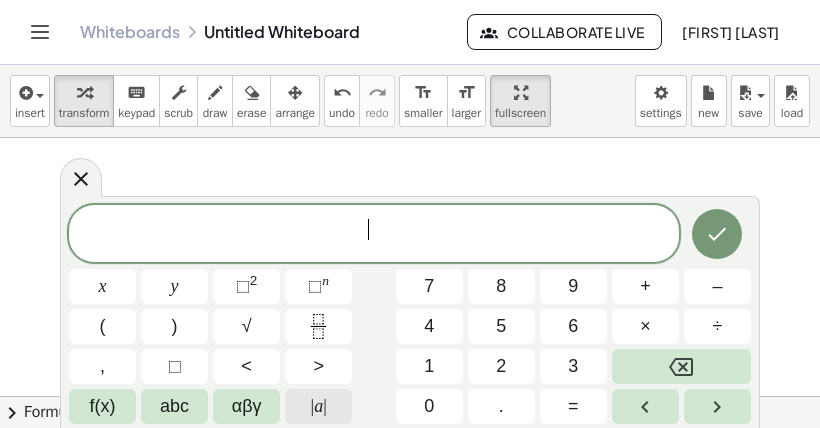 click on "|" at bounding box center (313, 406) 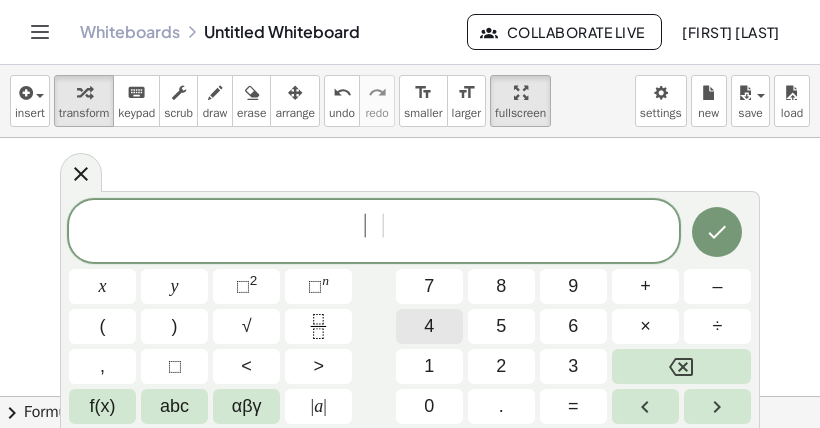 click on "4" at bounding box center (429, 326) 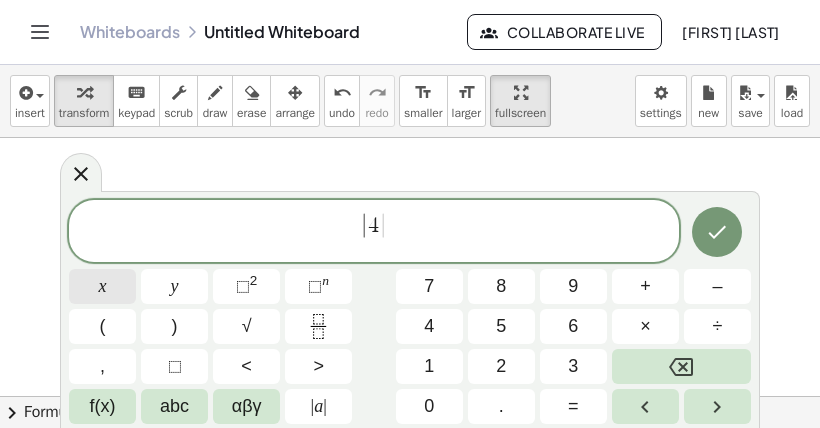 click on "x" at bounding box center [102, 286] 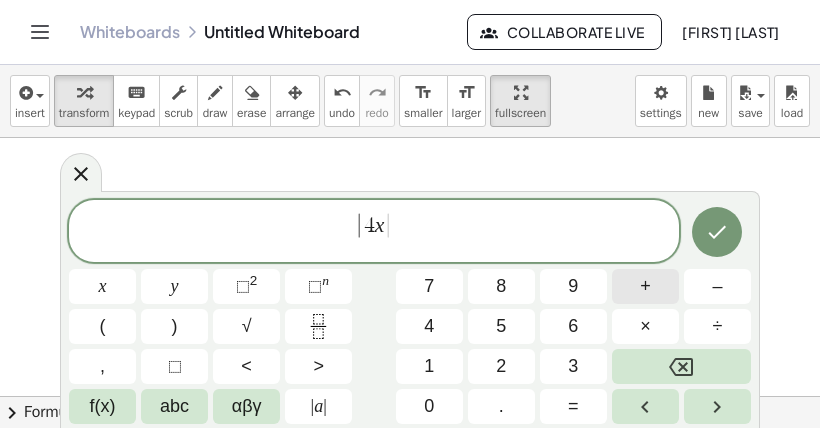 click on "+" at bounding box center (645, 286) 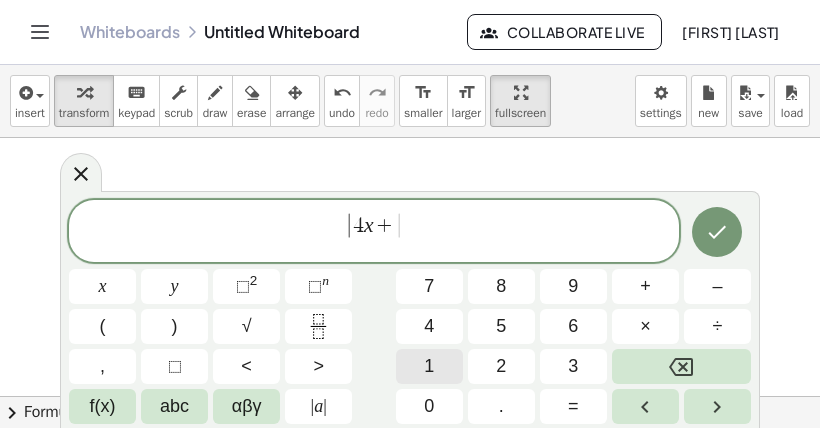 click on "| 4 x + ​ | x y ⬚ 2 ⬚ n 7 8 9 + – ( ) √ 4 5 6 × ÷ , ⬚ < > 1 2 3 f(x) abc αβγ | a | 0 . =" at bounding box center [410, 312] 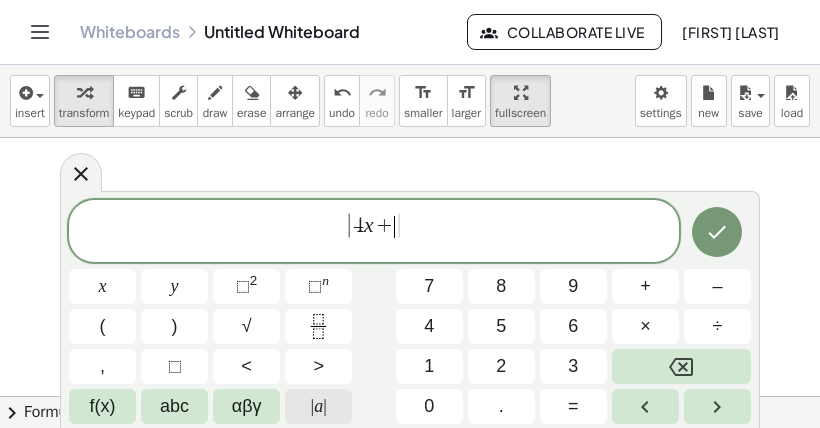 click on "| 4 x + ​ | x y ⬚ 2 ⬚ n 7 8 9 + – ( ) √ 4 5 6 × ÷ , ⬚ < > 1 2 3 f(x) abc αβγ | a | 0 . =" at bounding box center (410, 312) 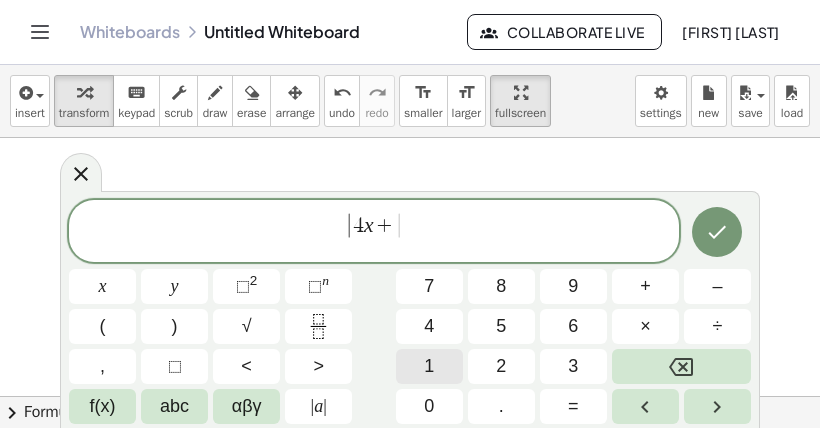 click on "1" at bounding box center (429, 366) 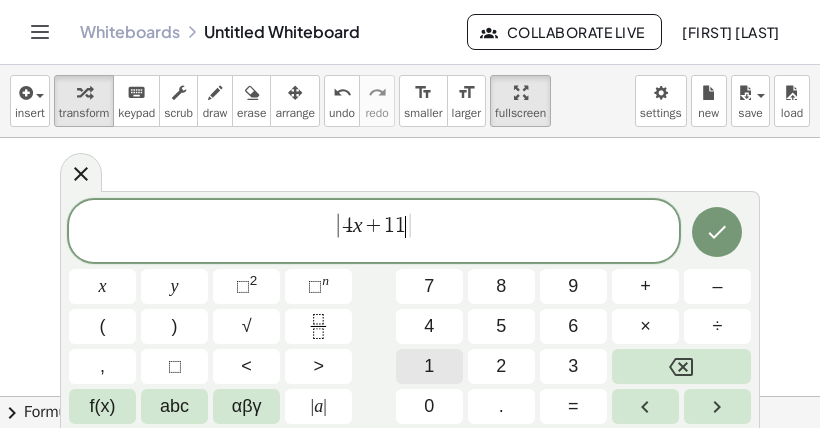 click on "1" at bounding box center [429, 366] 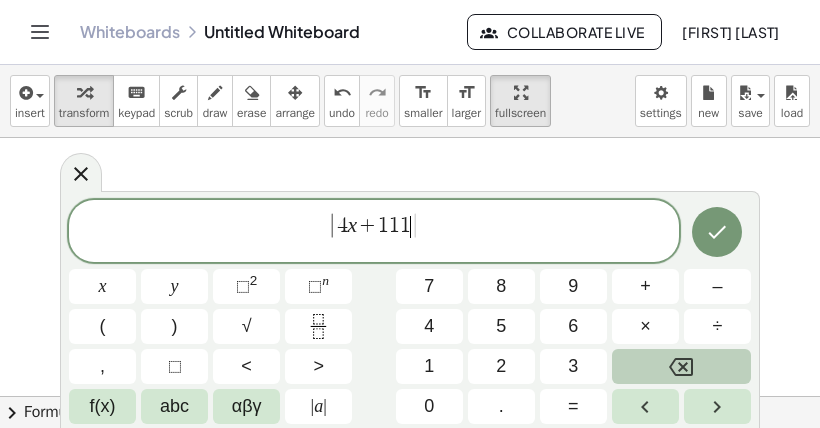 click 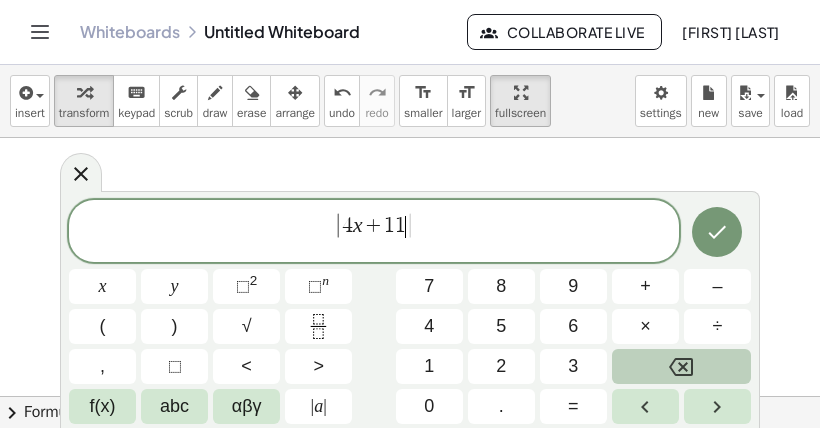 click 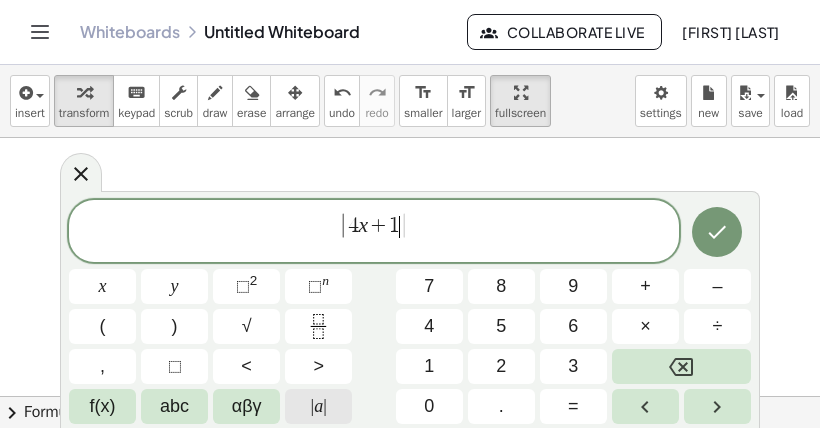 click on "| a |" at bounding box center (318, 406) 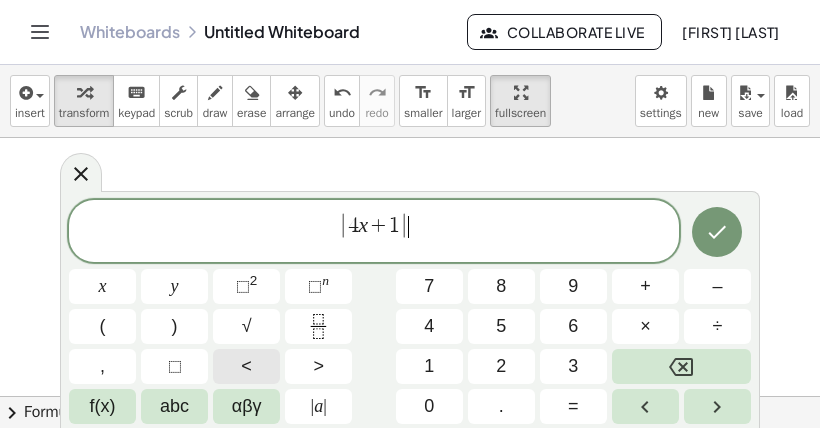 click on "<" at bounding box center (246, 366) 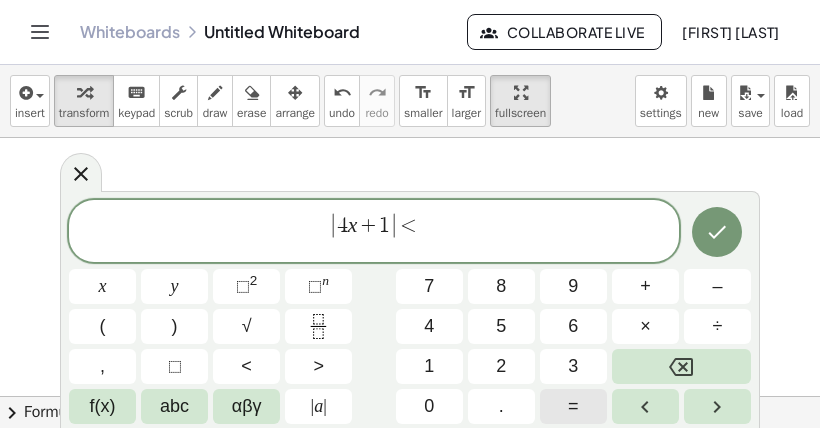 click on "=" at bounding box center (573, 406) 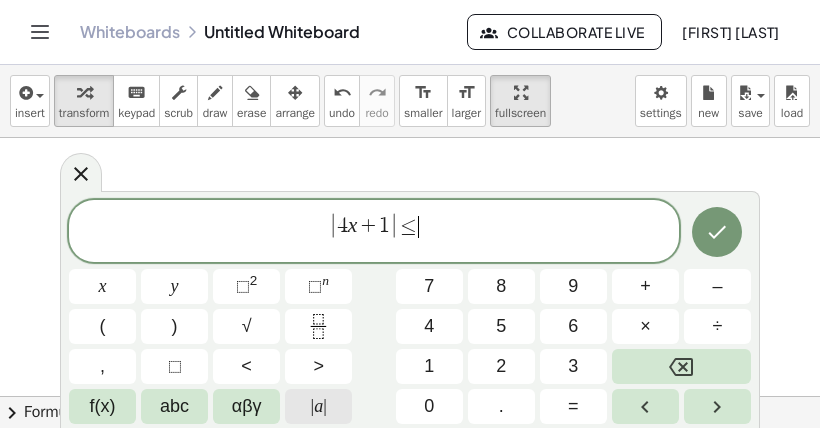 click on "| a |" at bounding box center (318, 406) 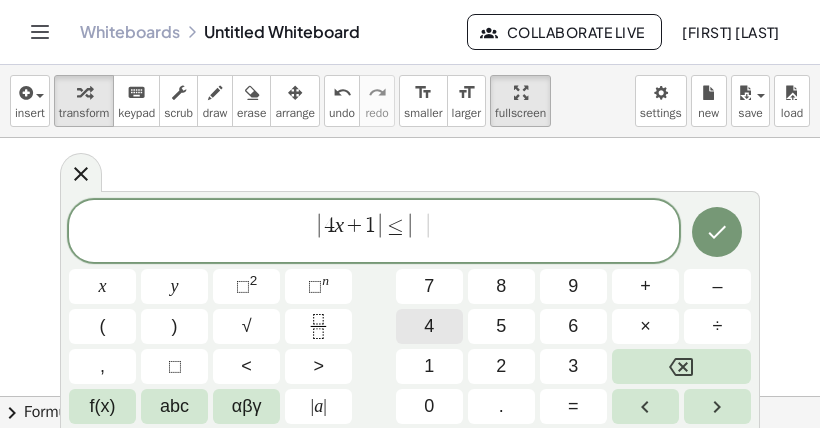click on "4" at bounding box center [429, 326] 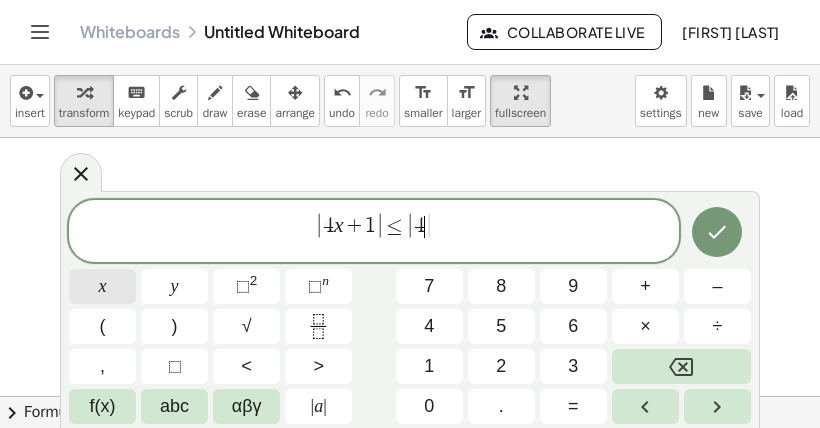 click on "x" at bounding box center [102, 286] 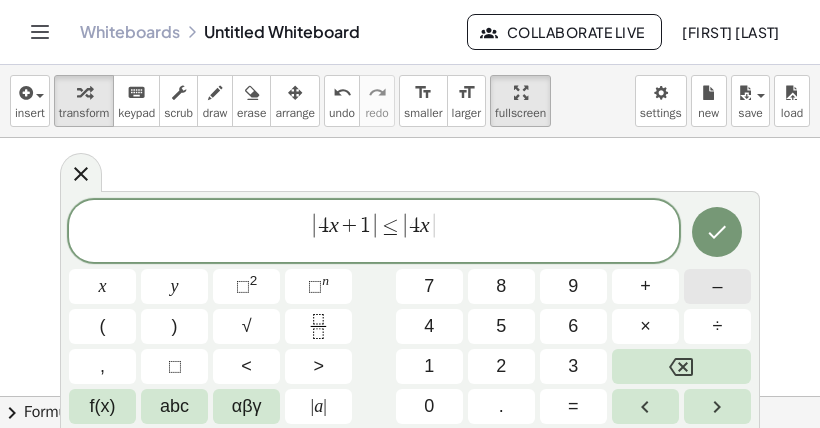 click on "–" at bounding box center (717, 286) 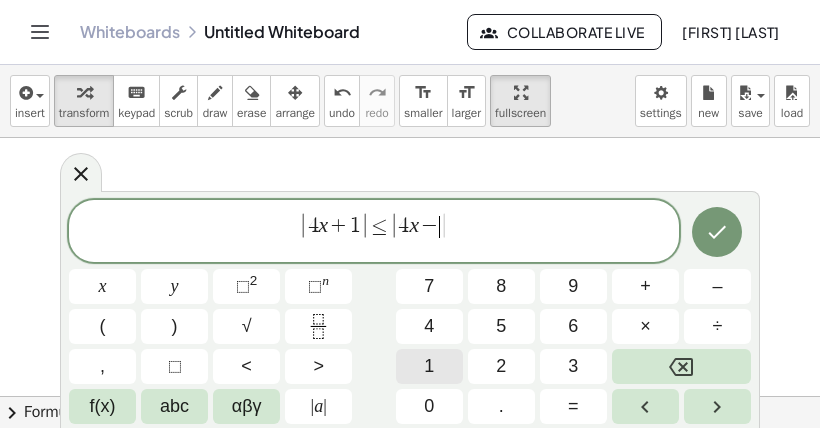 click on "1" at bounding box center (429, 366) 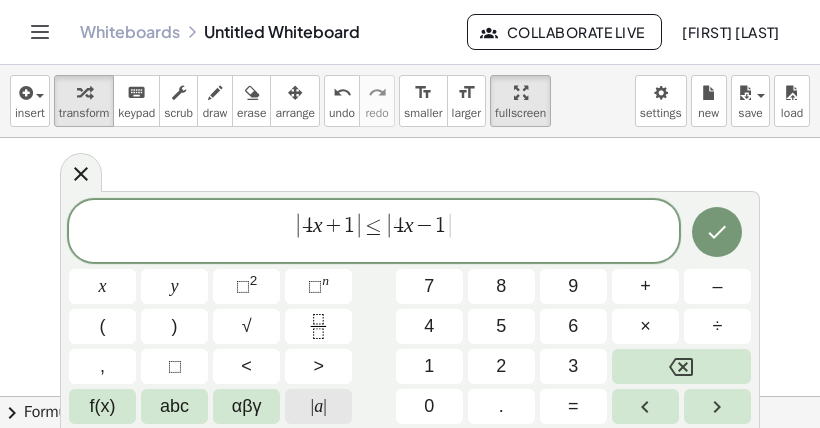 click on "| a |" at bounding box center [318, 406] 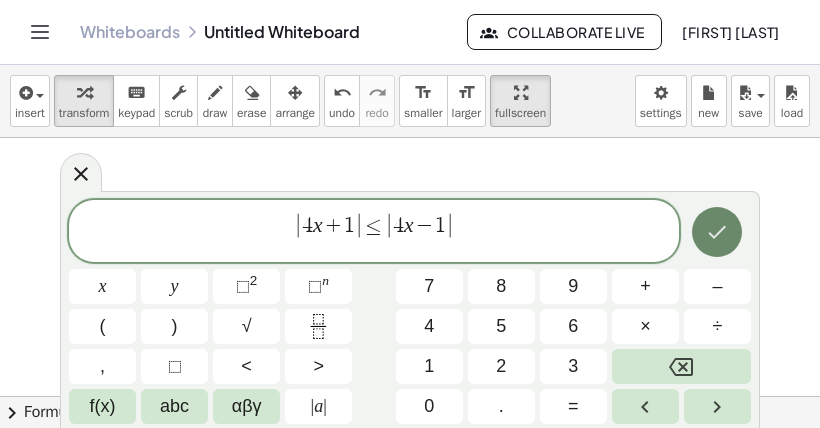 click 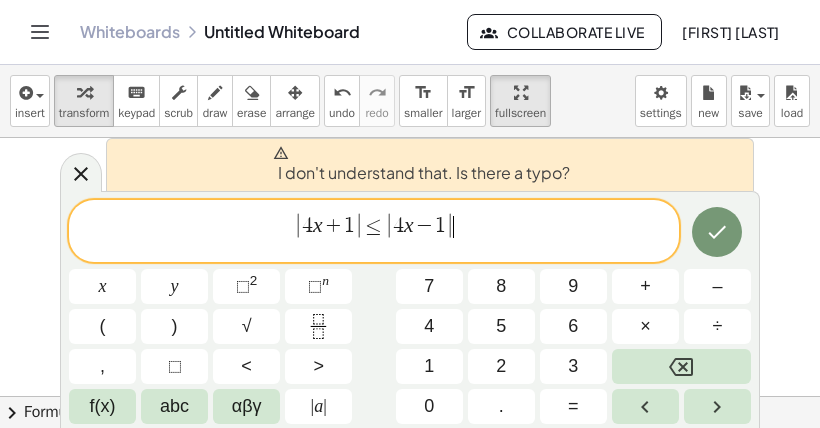 click 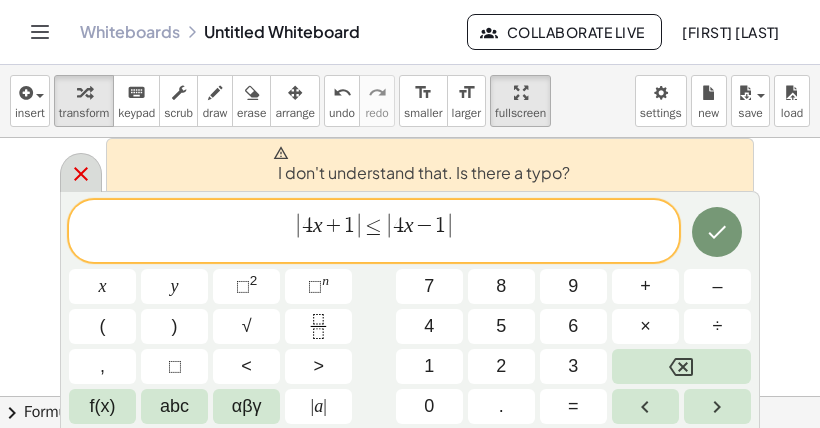 click 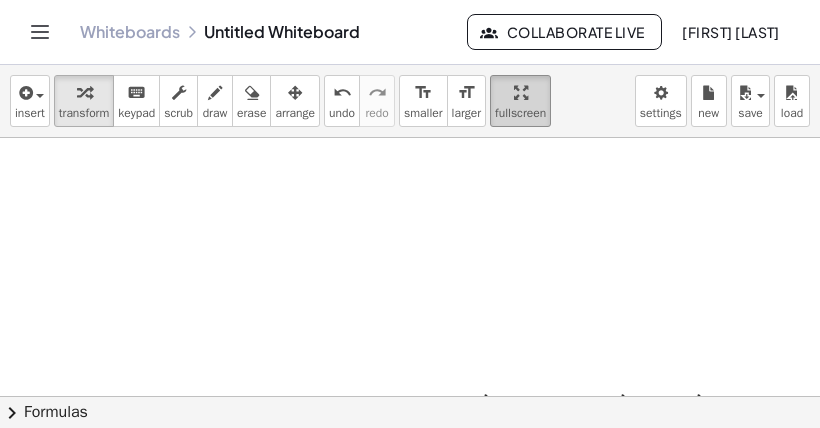 click on "fullscreen" at bounding box center (520, 113) 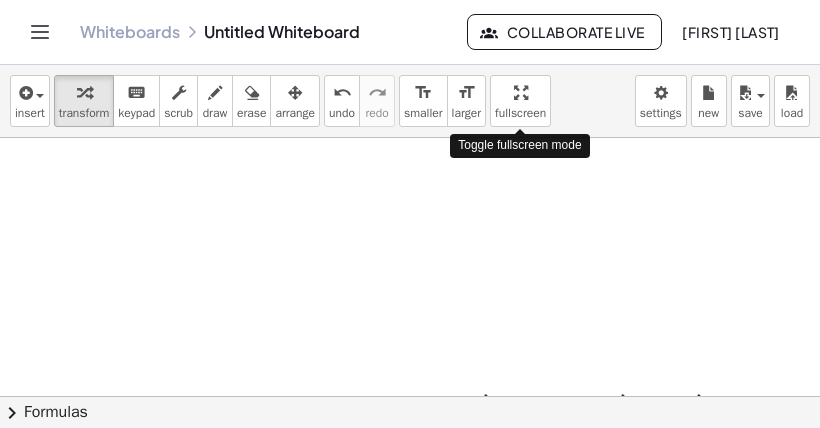 click on "insert select one: Math Expression Function Text Youtube Video Graphing Geometry Geometry 3D transform keyboard keypad scrub draw erase arrange undo undo redo redo format_size smaller format_size larger fullscreen load   save new settings Toggle fullscreen mode | + · 4 · x + 1 | ≤ | + · 4 · x − 1 | × chevron_right  Formulas
Drag one side of a formula onto a highlighted expression on the canvas to apply it.
Quadratic Formula
+ · a · x 2 + · b · x + c = 0
⇔
x = · ( − b ± 2 √ ( + b 2 − · 4 · a · c ) ) · 2 · a
+ x 2 + · p · x + q = 0
⇔
x = − · p · 2 ± 2 √ ( + ( · p · 2 ) 2 − q )
Manually Factoring a Quadratic
+ x 2 + · b · x" at bounding box center (410, 246) 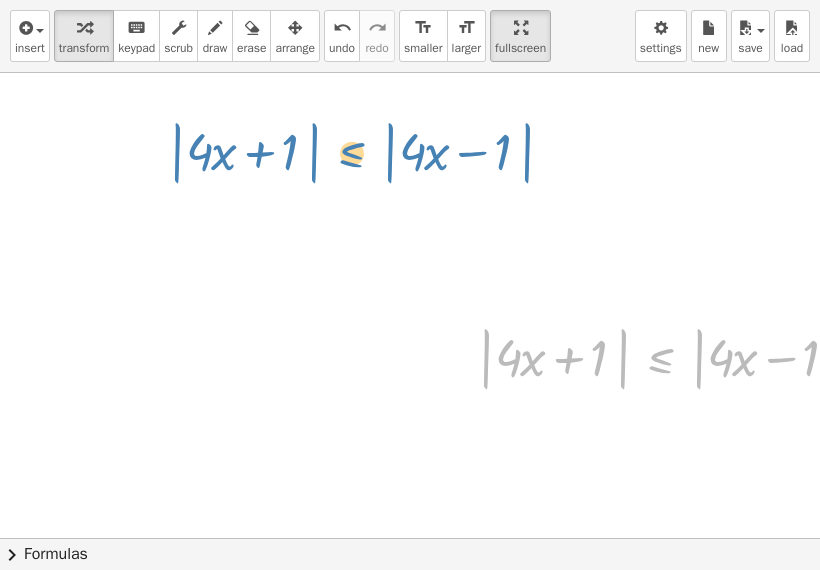 drag, startPoint x: 555, startPoint y: 323, endPoint x: 341, endPoint y: 144, distance: 278.99283 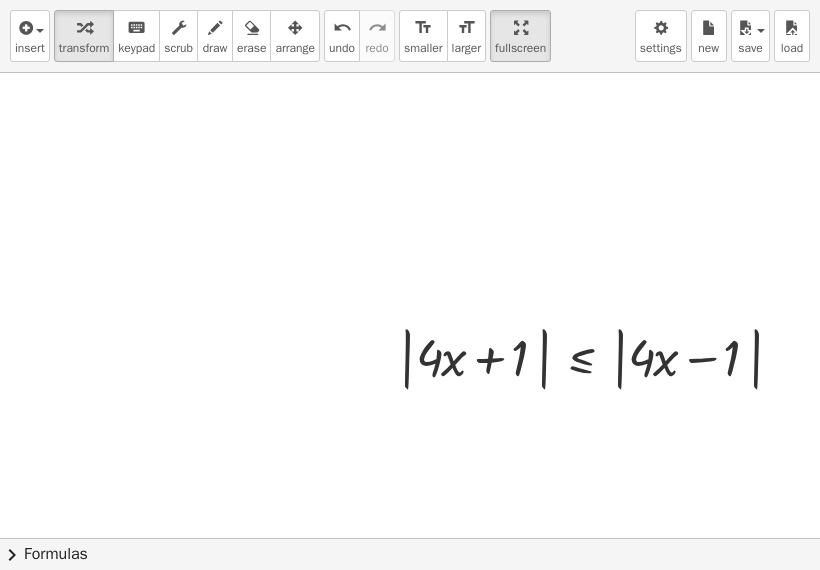 scroll, scrollTop: 0, scrollLeft: 96, axis: horizontal 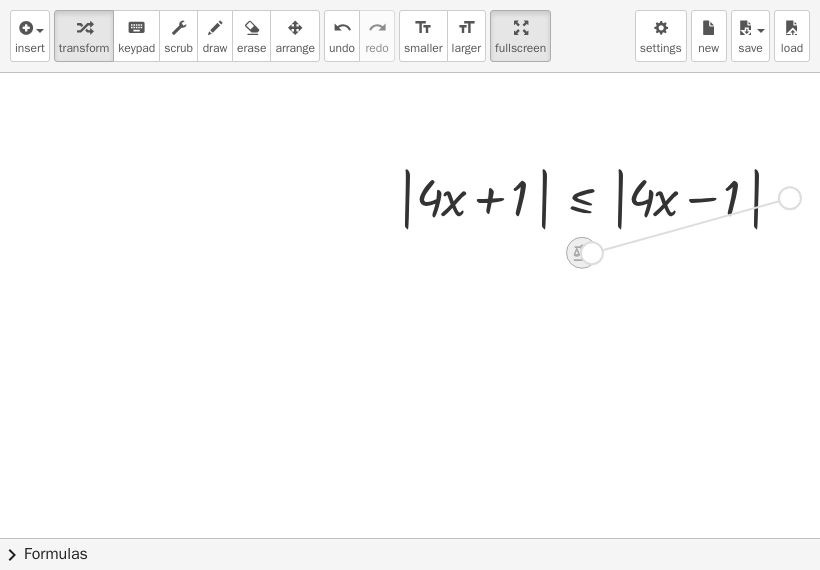 drag, startPoint x: 770, startPoint y: 202, endPoint x: 561, endPoint y: 257, distance: 216.1157 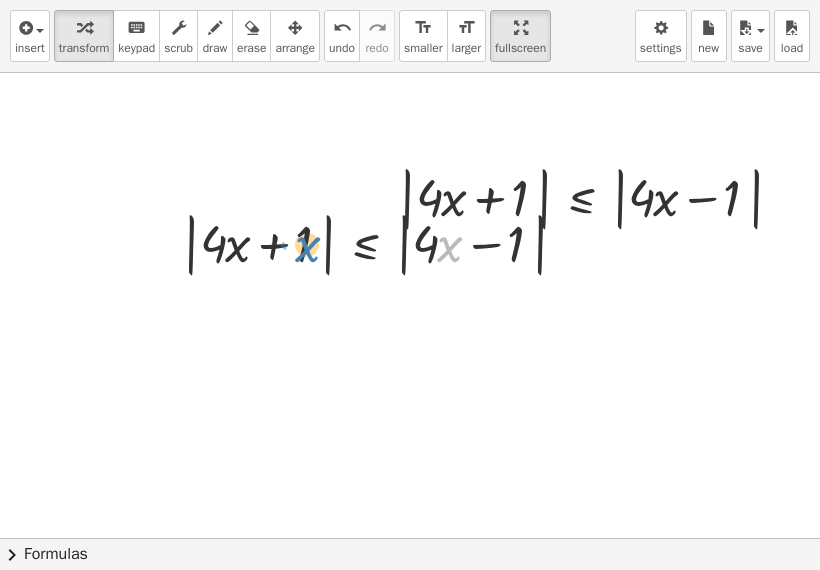 drag, startPoint x: 440, startPoint y: 243, endPoint x: 297, endPoint y: 243, distance: 143 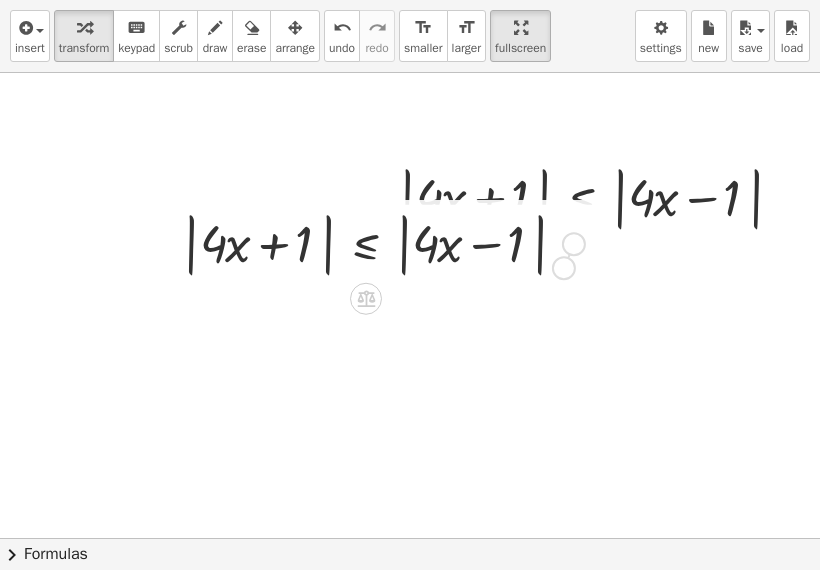 drag, startPoint x: 553, startPoint y: 249, endPoint x: 532, endPoint y: 298, distance: 53.310413 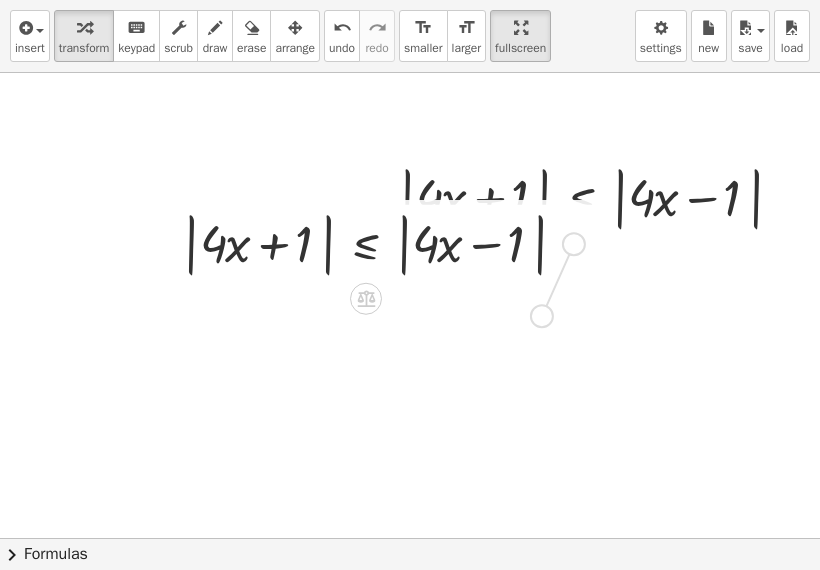 drag, startPoint x: 556, startPoint y: 247, endPoint x: 517, endPoint y: 324, distance: 86.313385 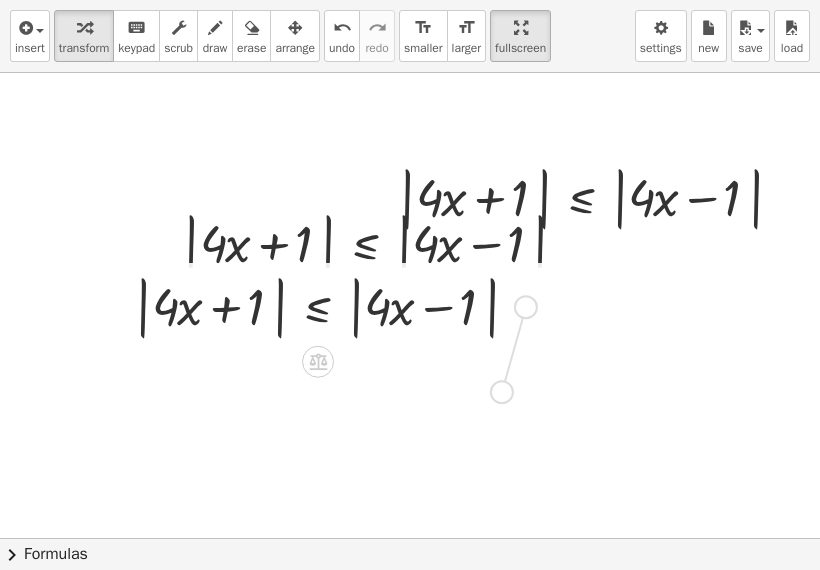 drag, startPoint x: 511, startPoint y: 300, endPoint x: 484, endPoint y: 391, distance: 94.92102 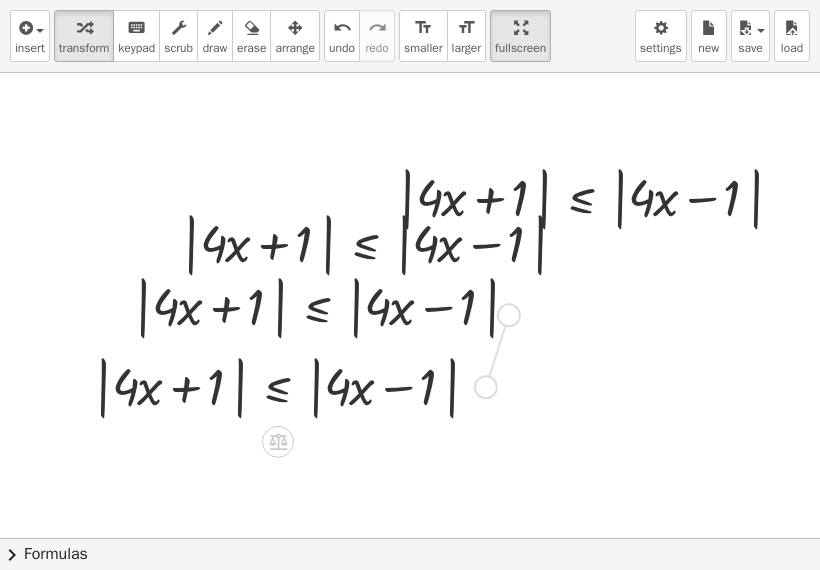 drag, startPoint x: 469, startPoint y: 377, endPoint x: 495, endPoint y: 291, distance: 89.84431 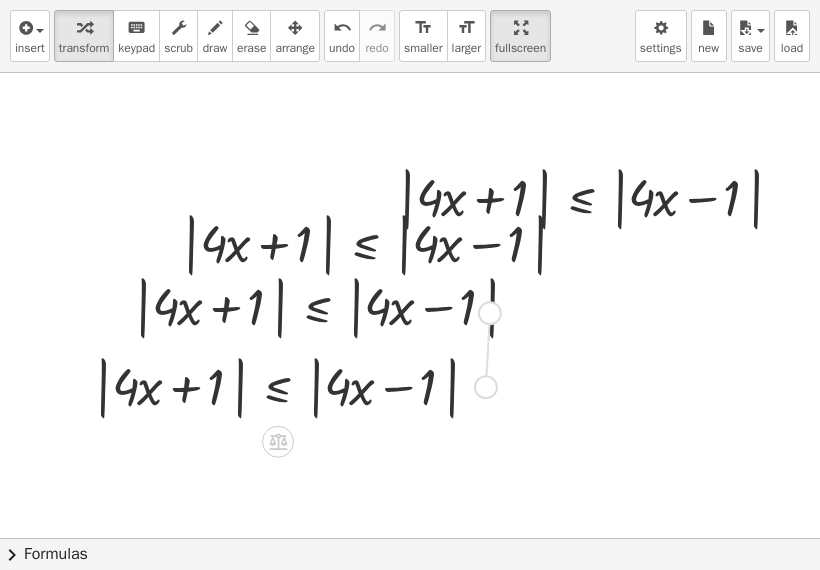 drag, startPoint x: 464, startPoint y: 383, endPoint x: 468, endPoint y: 301, distance: 82.0975 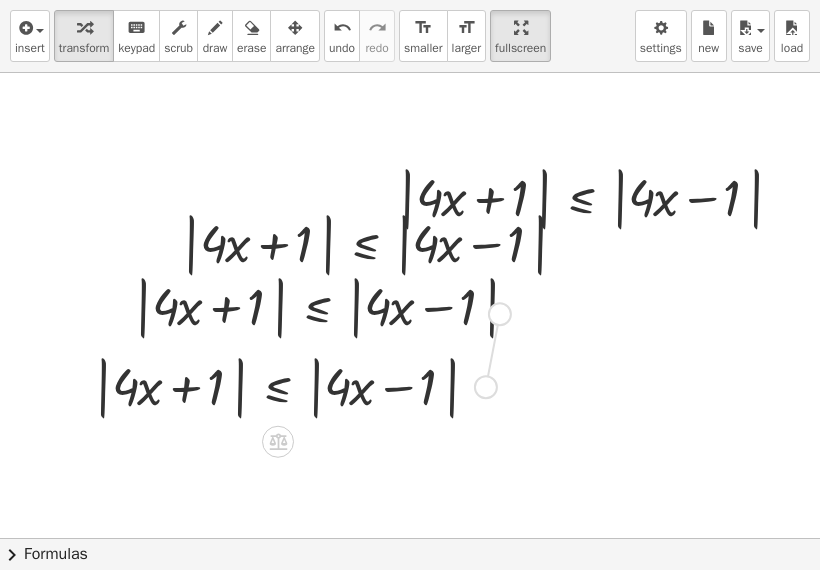 drag, startPoint x: 467, startPoint y: 377, endPoint x: 486, endPoint y: 297, distance: 82.2253 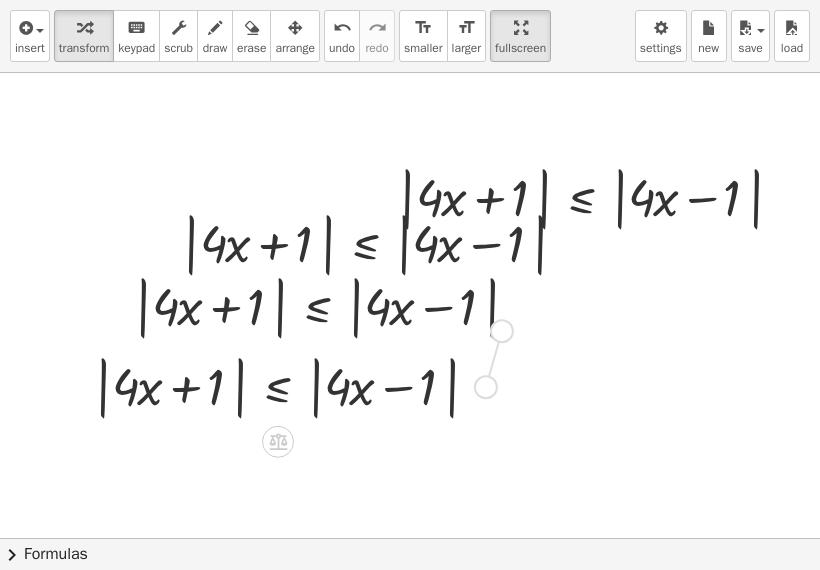 drag, startPoint x: 467, startPoint y: 382, endPoint x: 491, endPoint y: 303, distance: 82.565125 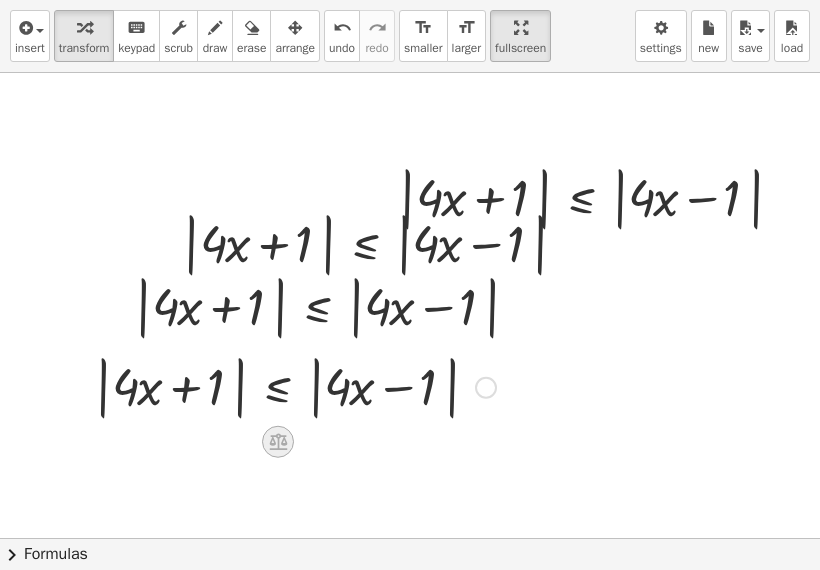 click 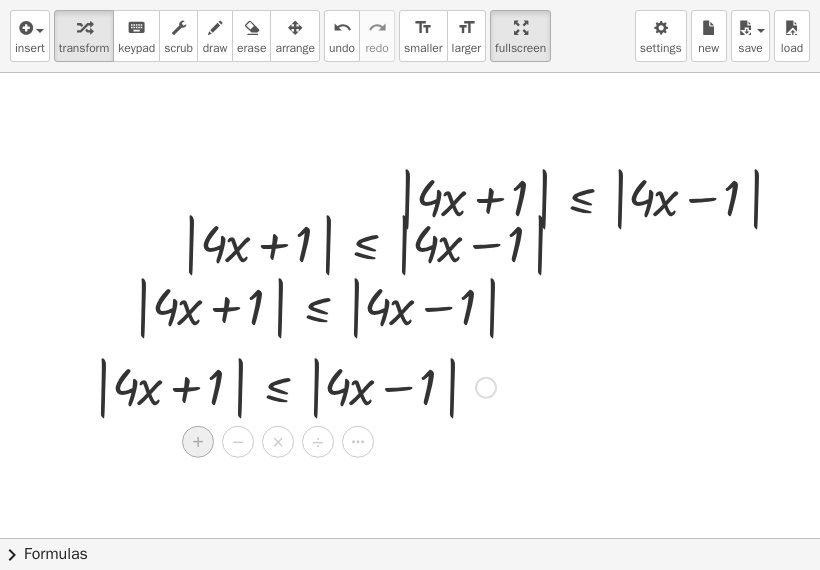 click on "+" at bounding box center [198, 442] 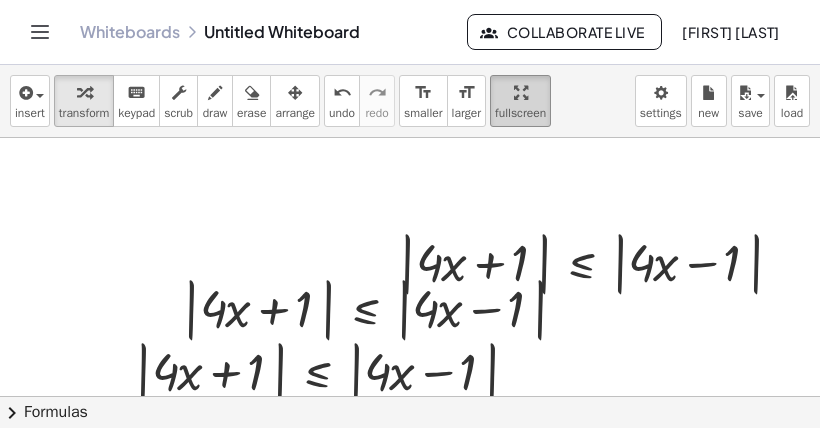 click at bounding box center [521, 93] 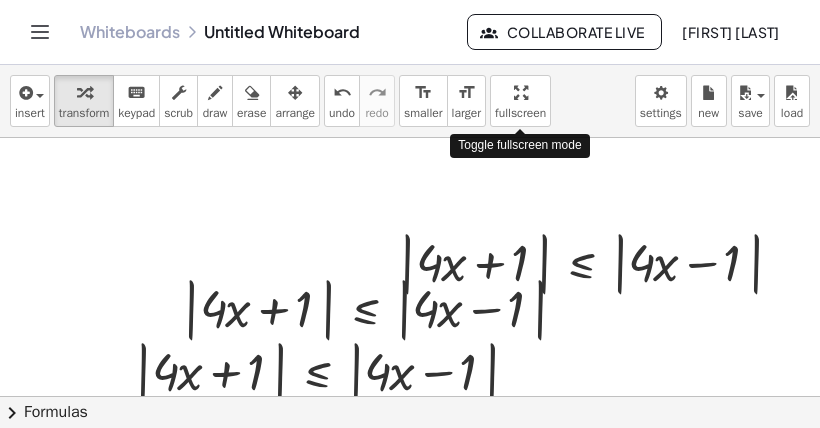 drag, startPoint x: 518, startPoint y: 93, endPoint x: 518, endPoint y: 196, distance: 103 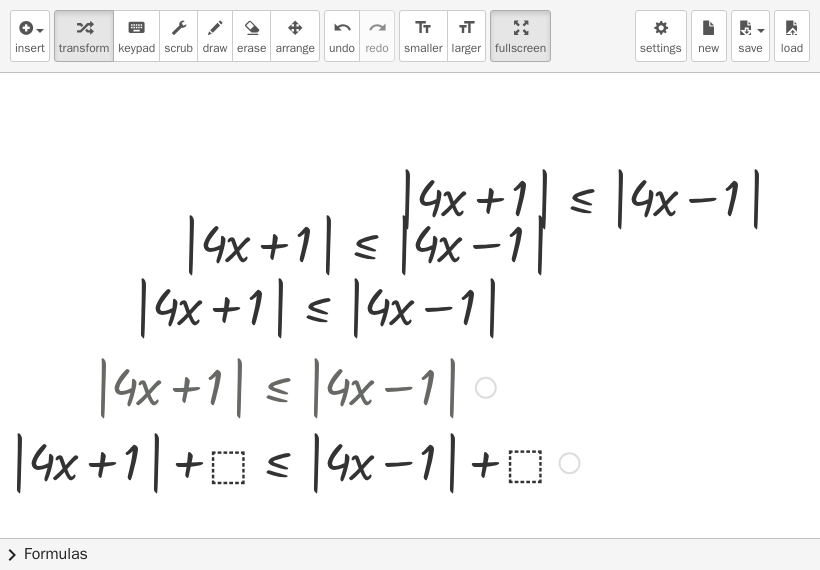 drag, startPoint x: 550, startPoint y: 459, endPoint x: 459, endPoint y: 395, distance: 111.25197 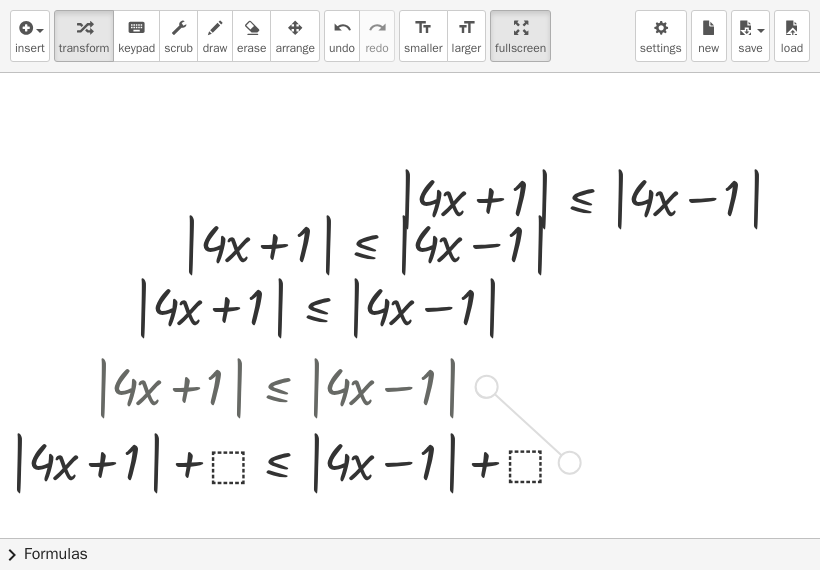 drag, startPoint x: 562, startPoint y: 464, endPoint x: 472, endPoint y: 385, distance: 119.753914 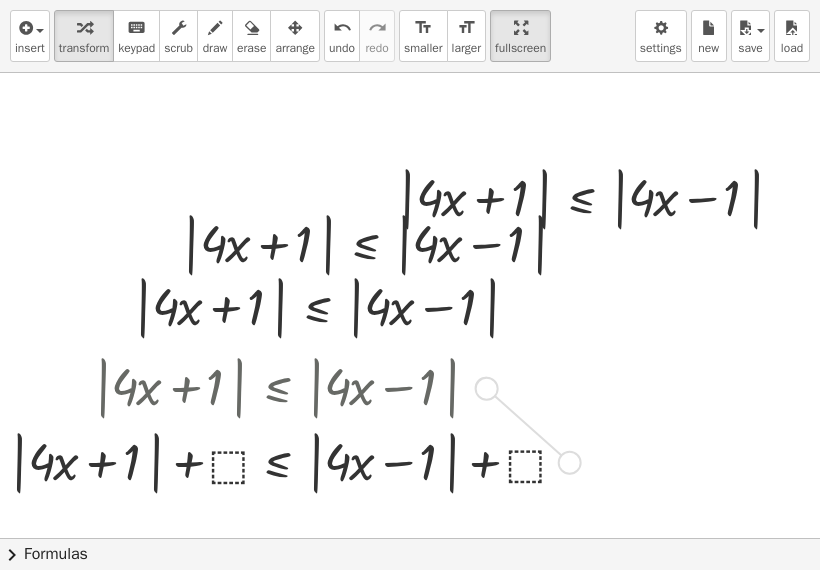 drag, startPoint x: 551, startPoint y: 455, endPoint x: 460, endPoint y: 376, distance: 120.50726 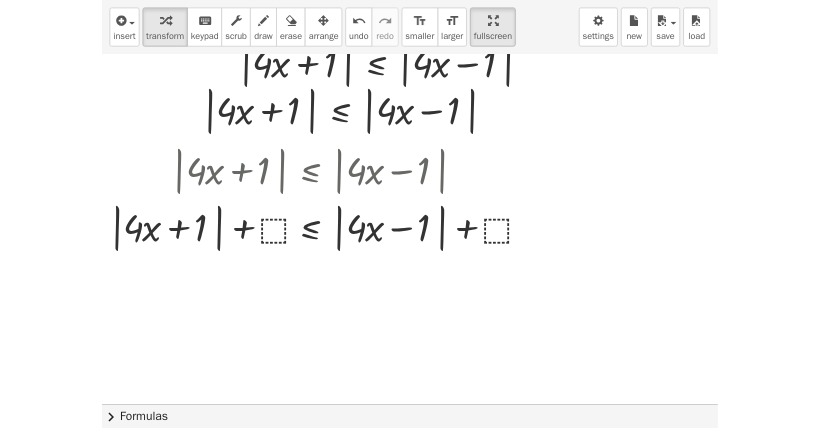 scroll, scrollTop: 360, scrollLeft: 96, axis: both 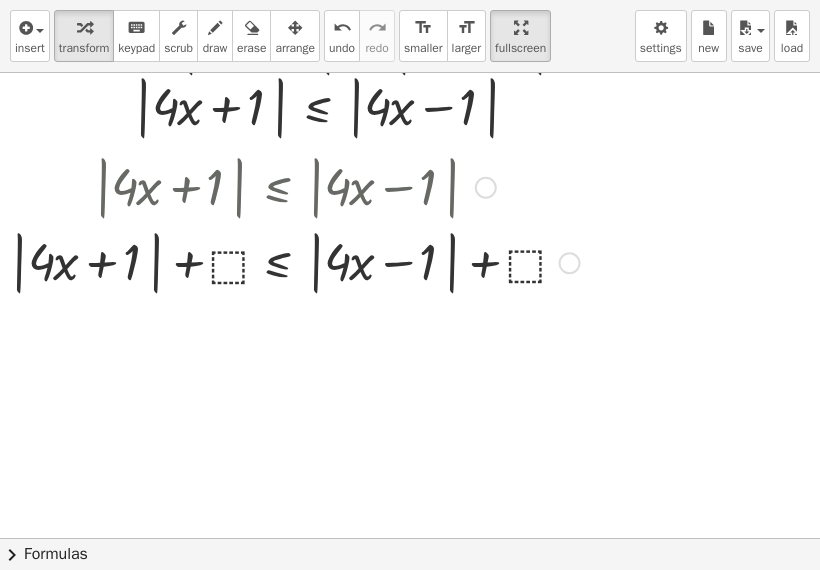 click at bounding box center [570, 263] 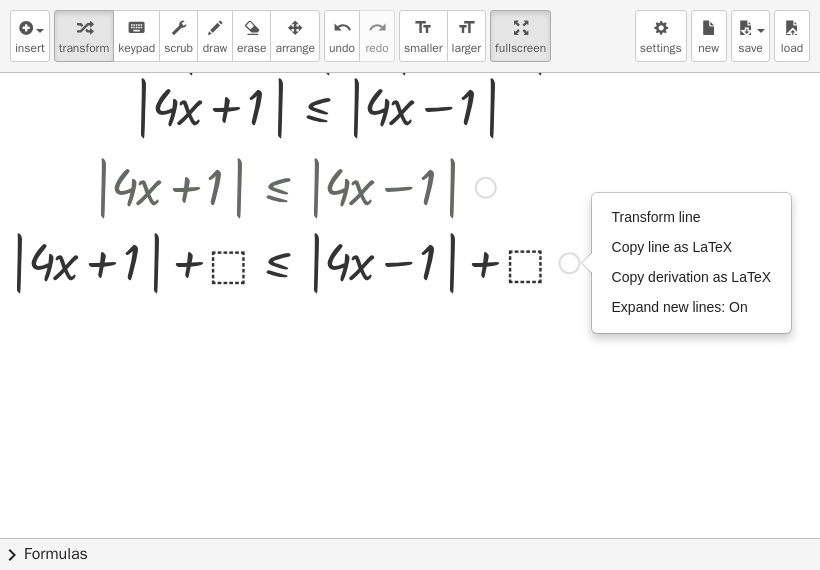 click on "Transform line Copy line as LaTeX Copy derivation as LaTeX Expand new lines: On" at bounding box center (570, 263) 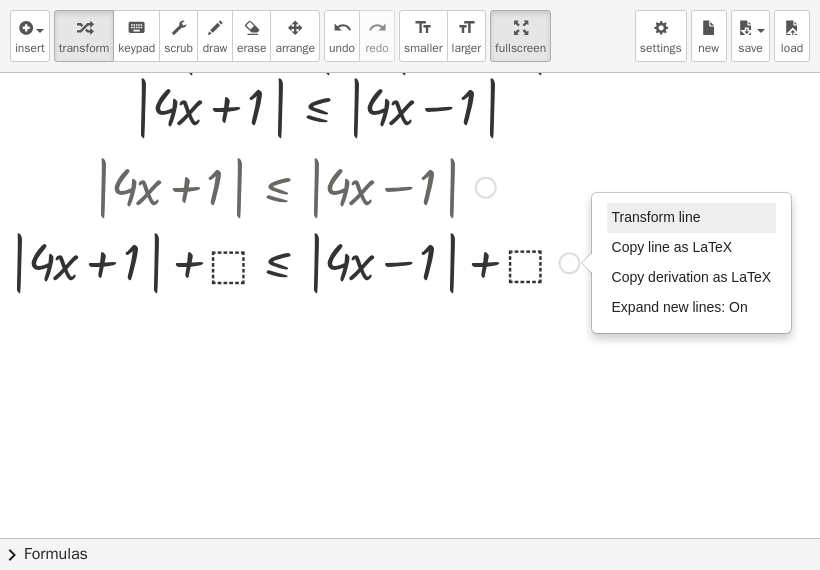 click on "Transform line" at bounding box center (656, 217) 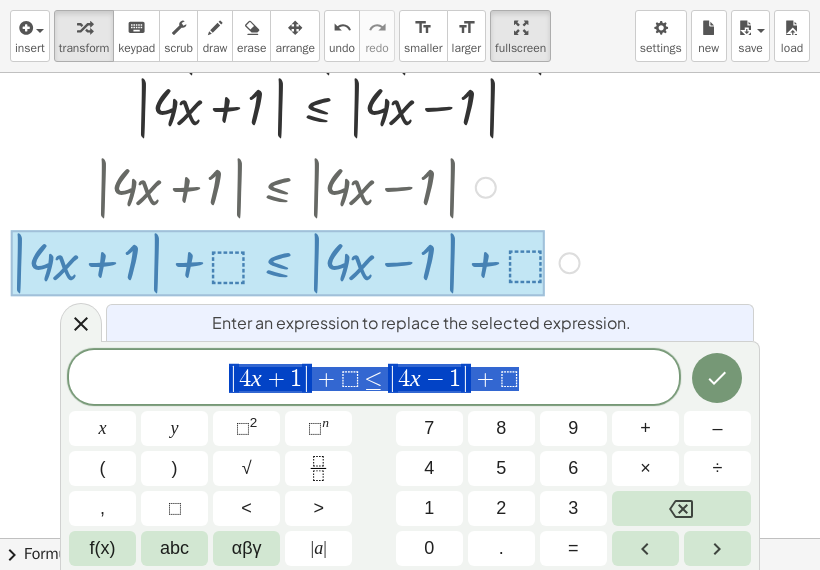click at bounding box center (370, 178) 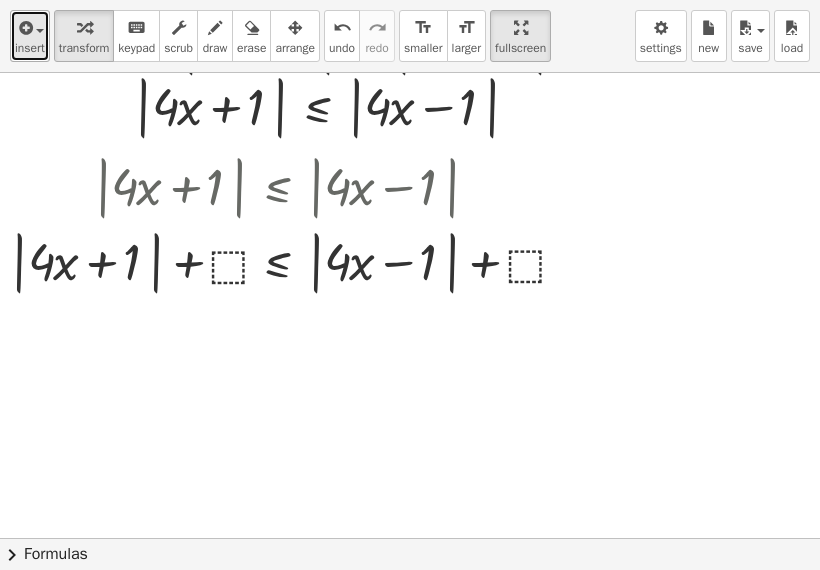 click on "insert" at bounding box center [30, 48] 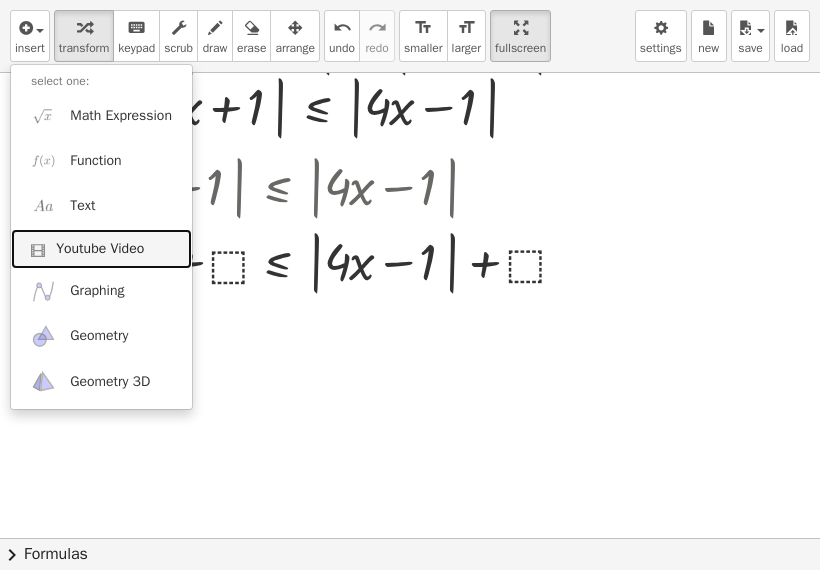 click on "Youtube Video" at bounding box center [101, 249] 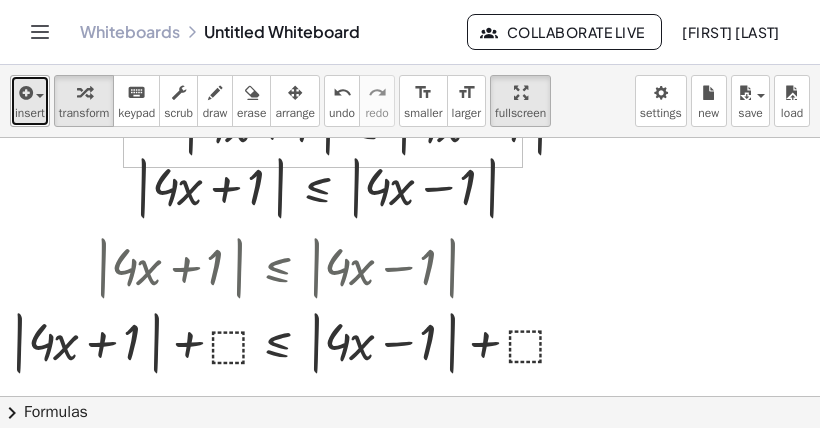 click at bounding box center (24, 93) 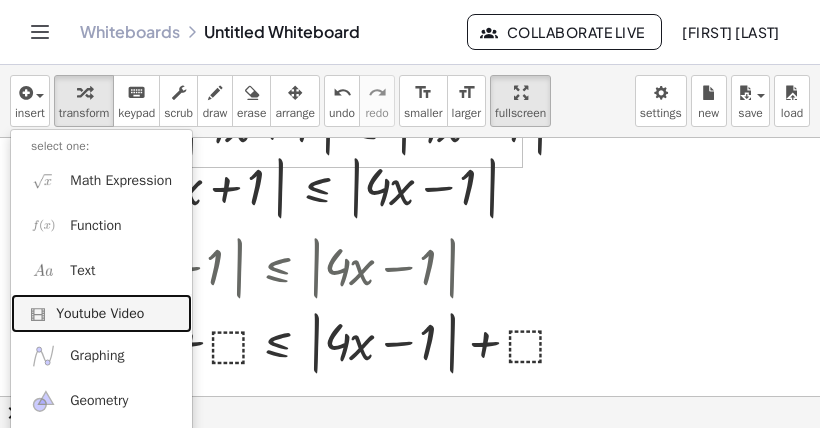 click on "Youtube Video" at bounding box center (101, 314) 